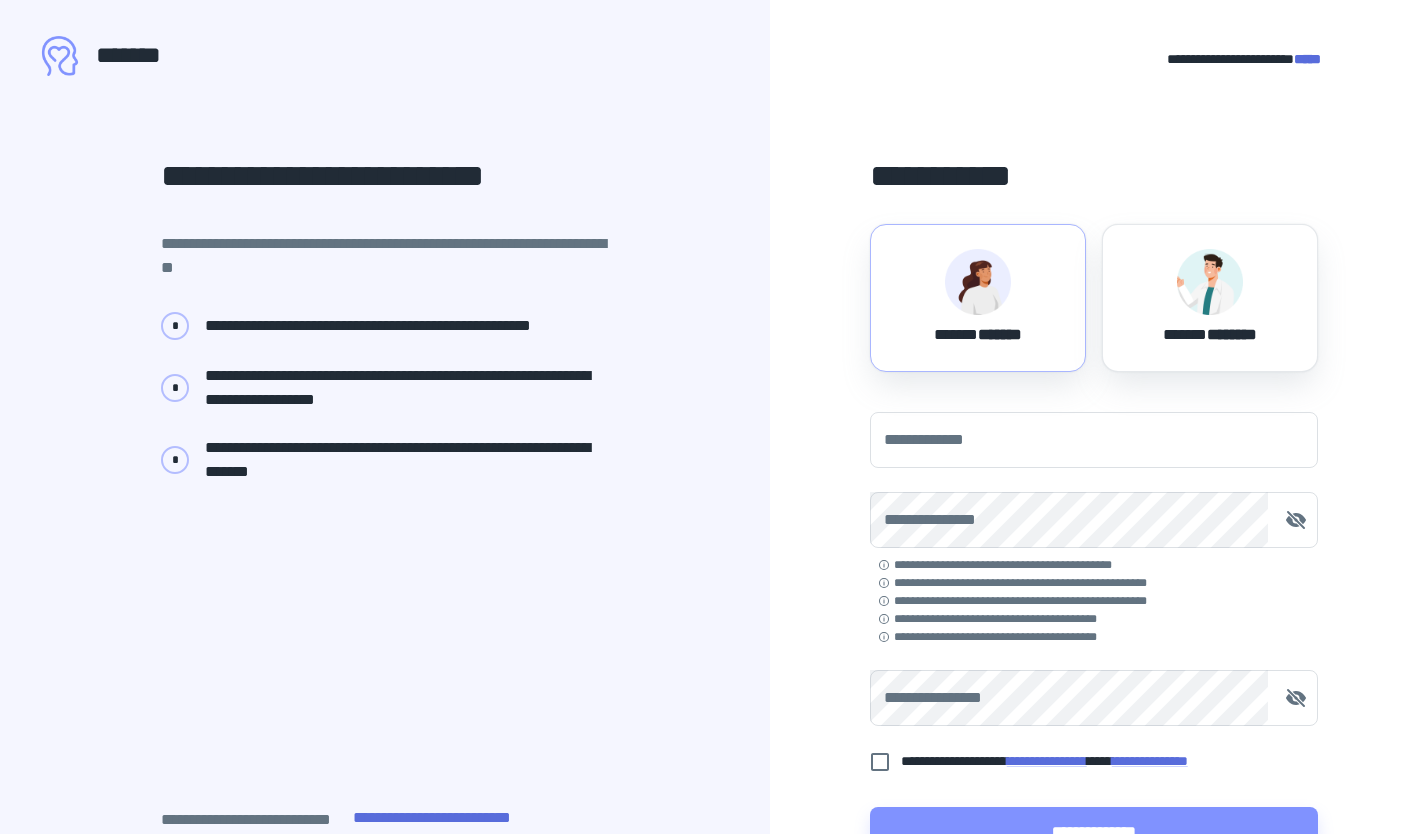 scroll, scrollTop: 0, scrollLeft: 0, axis: both 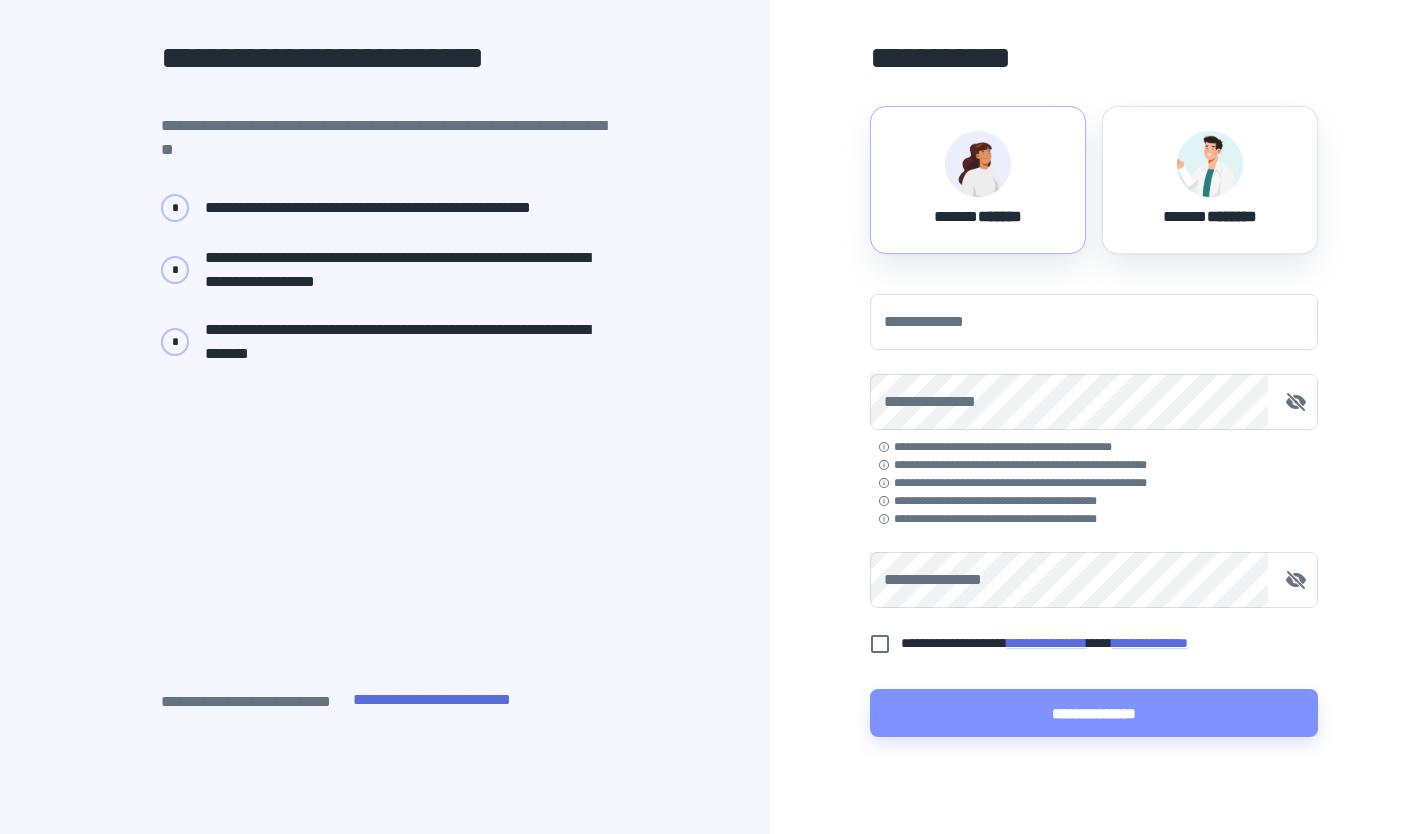click on "******   *******" at bounding box center (978, 180) 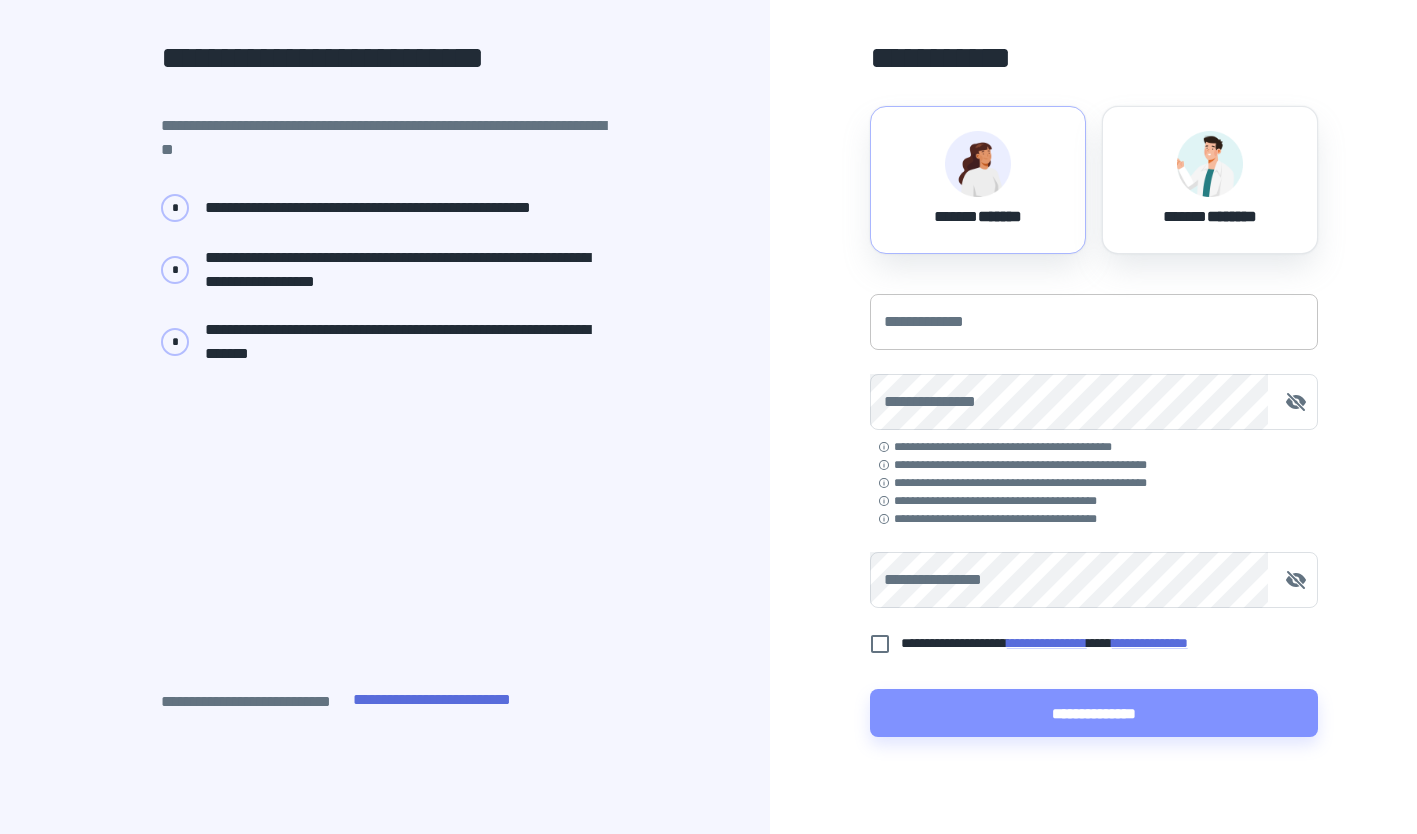click on "**********" at bounding box center (1094, 322) 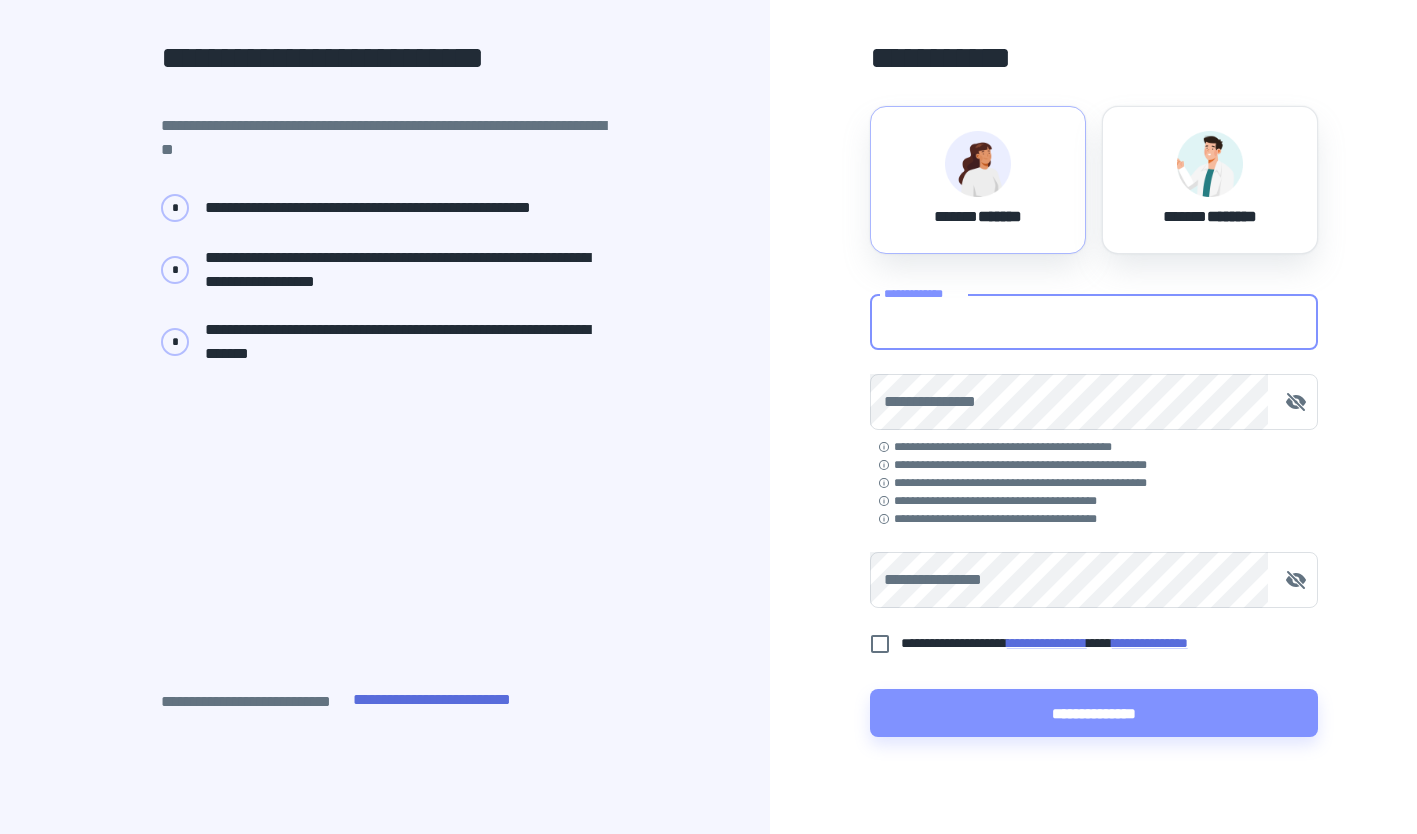 type on "**********" 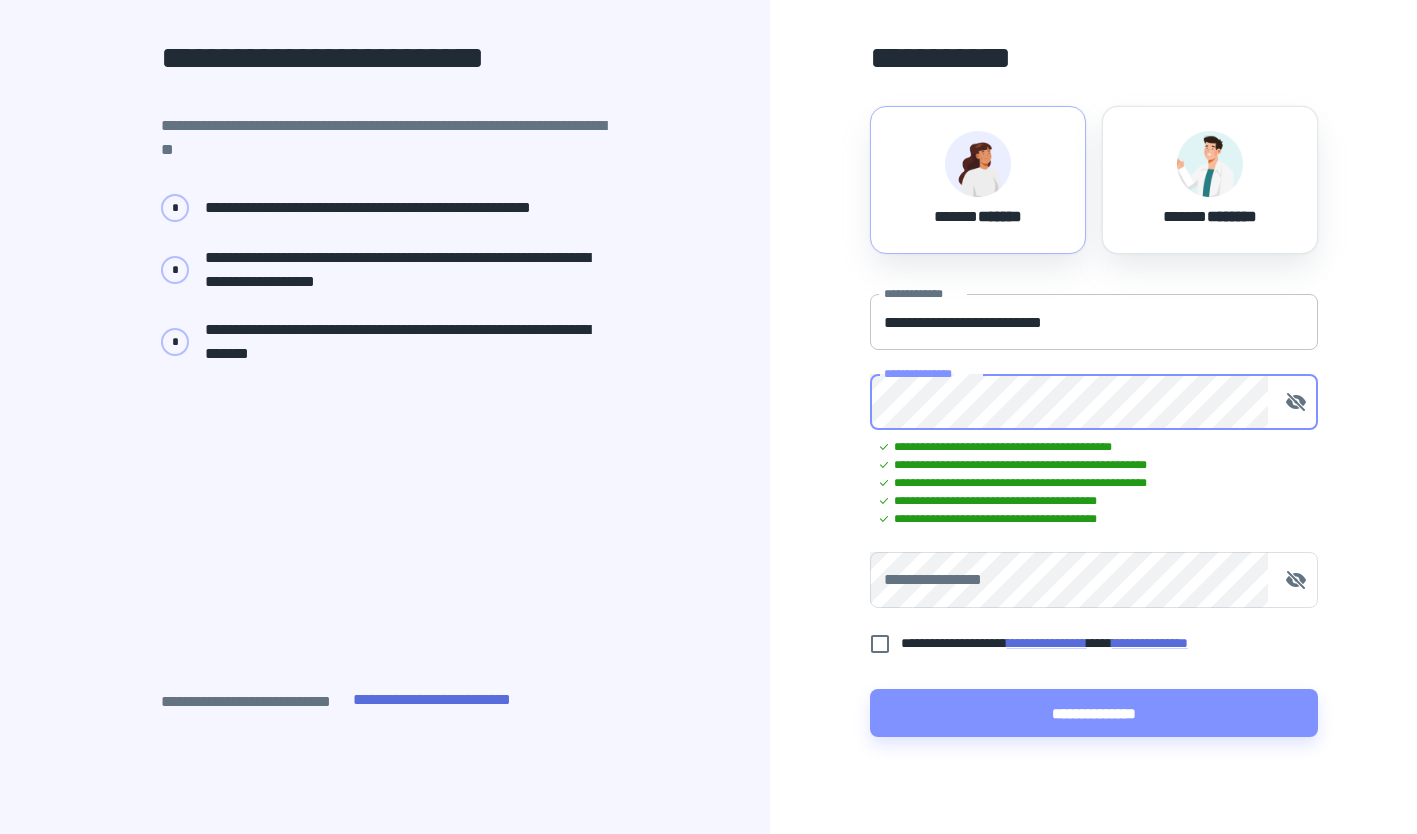 type 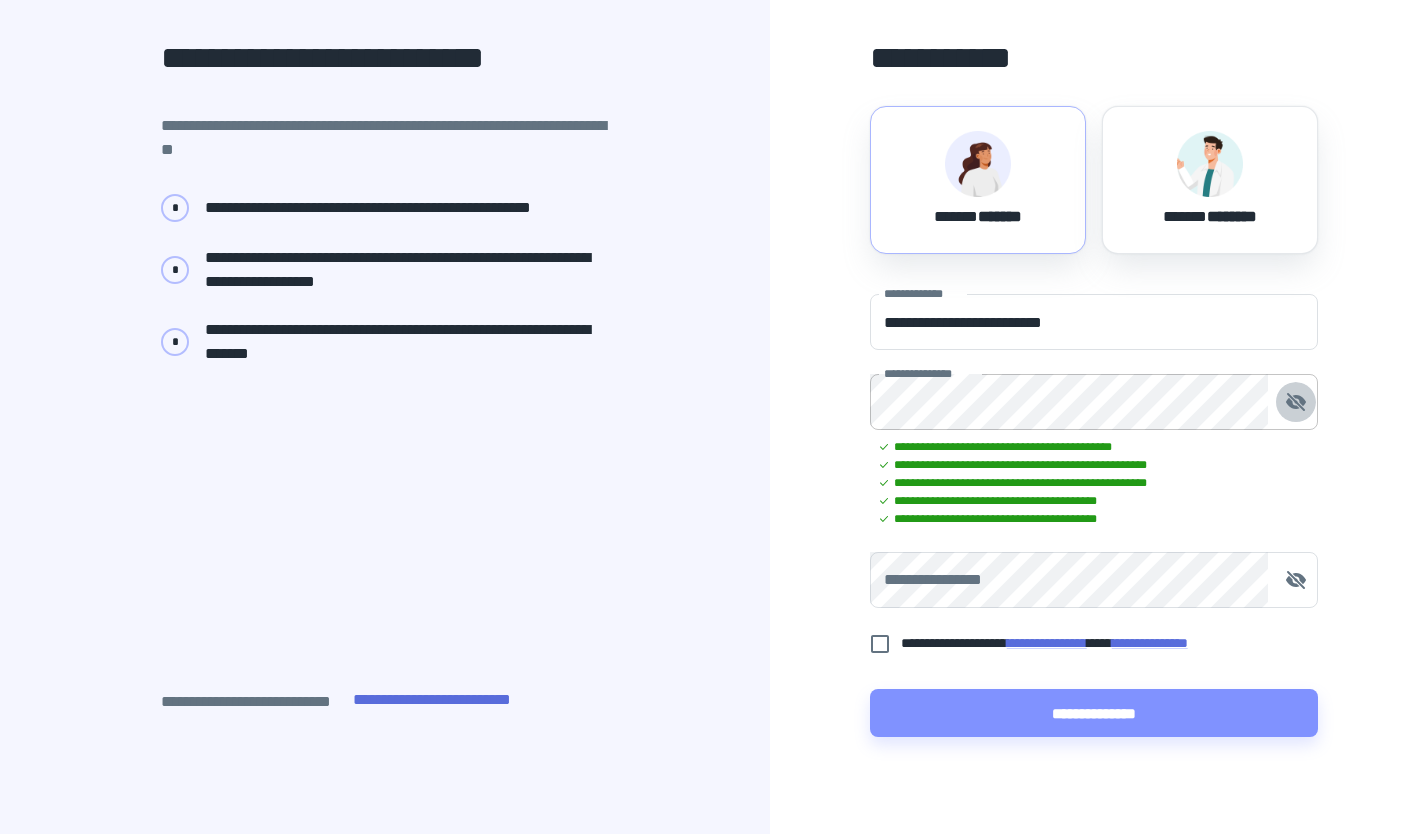 click 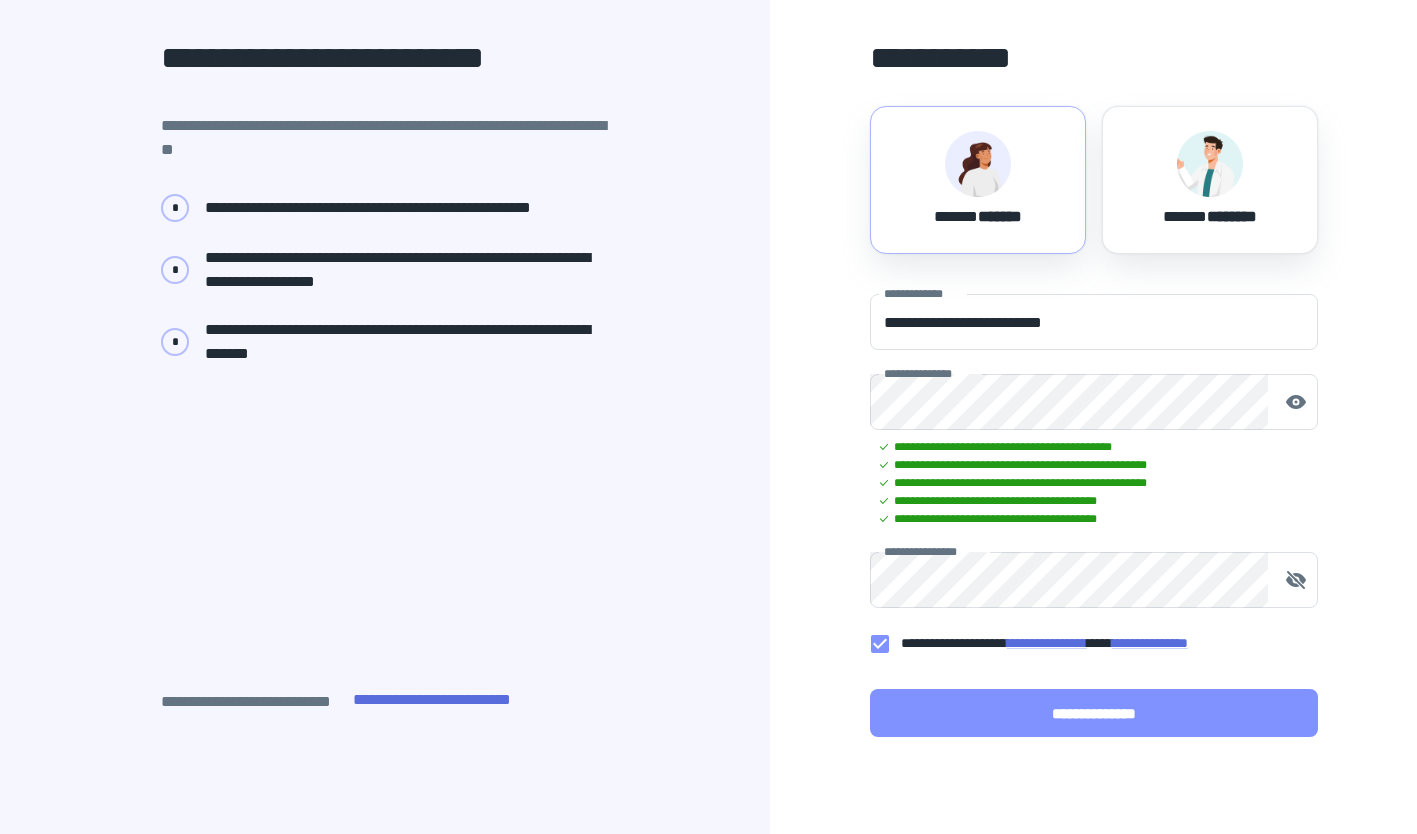 click on "**********" at bounding box center (1094, 713) 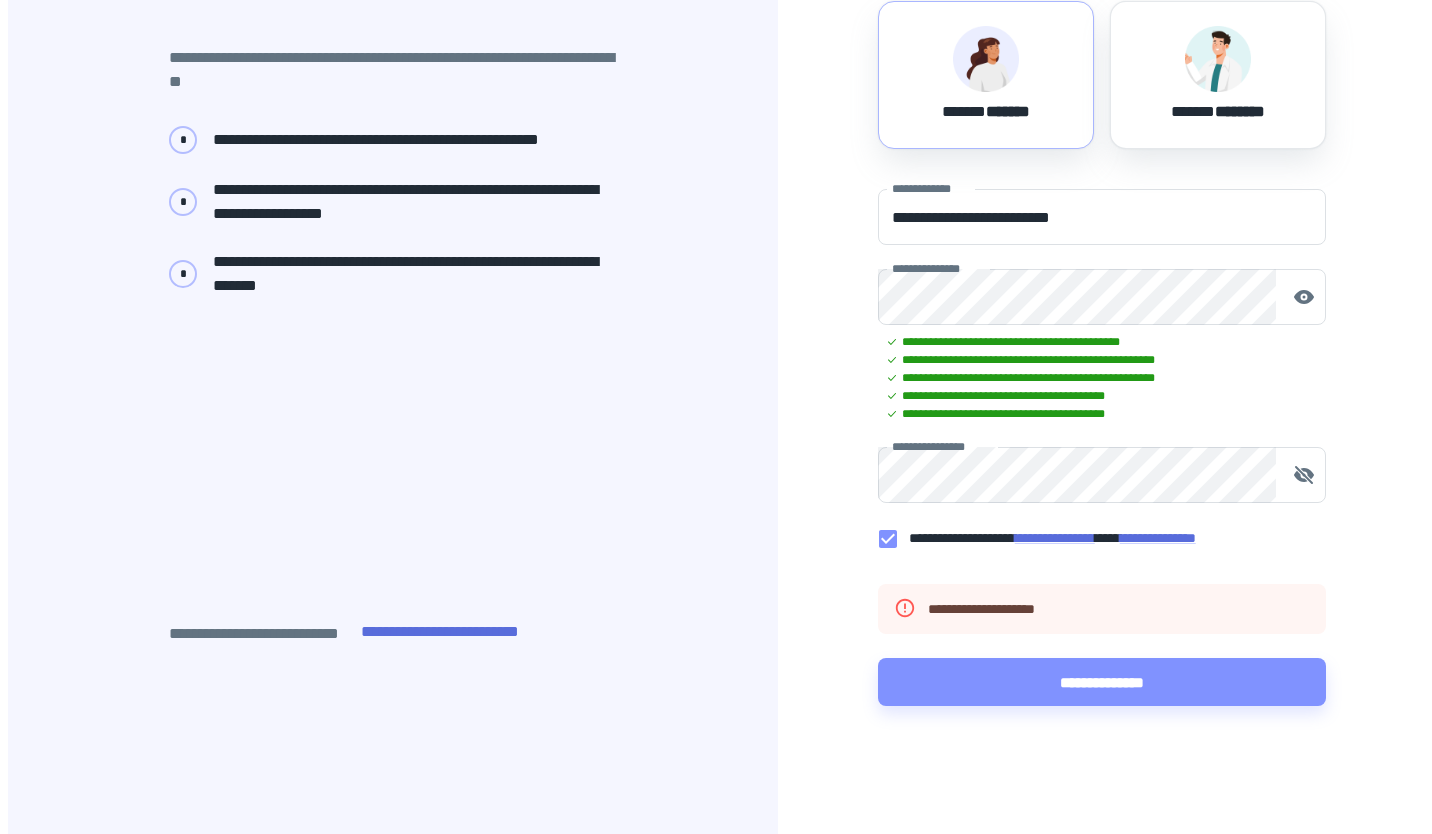 scroll, scrollTop: 0, scrollLeft: 0, axis: both 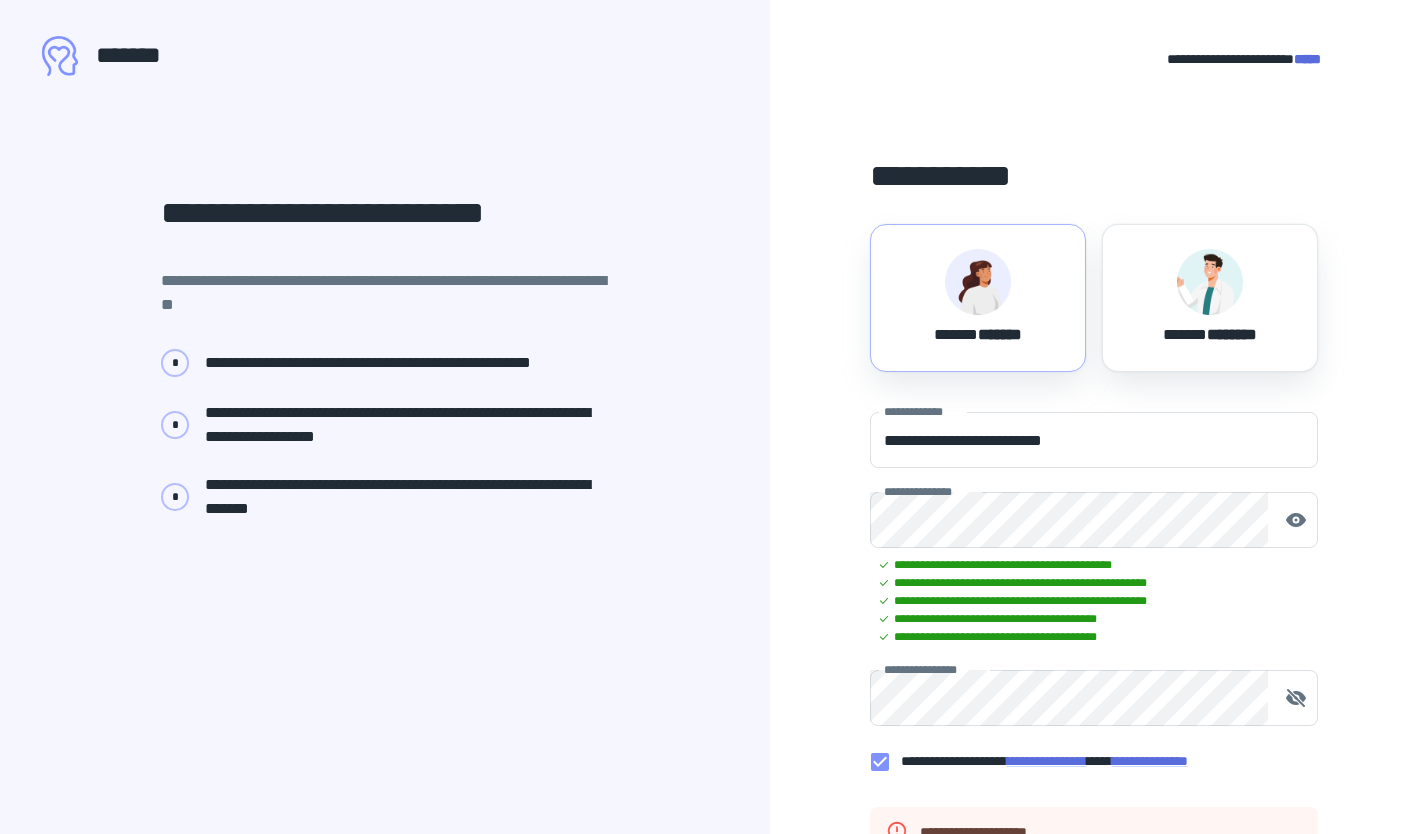 click on "*****" at bounding box center (1307, 59) 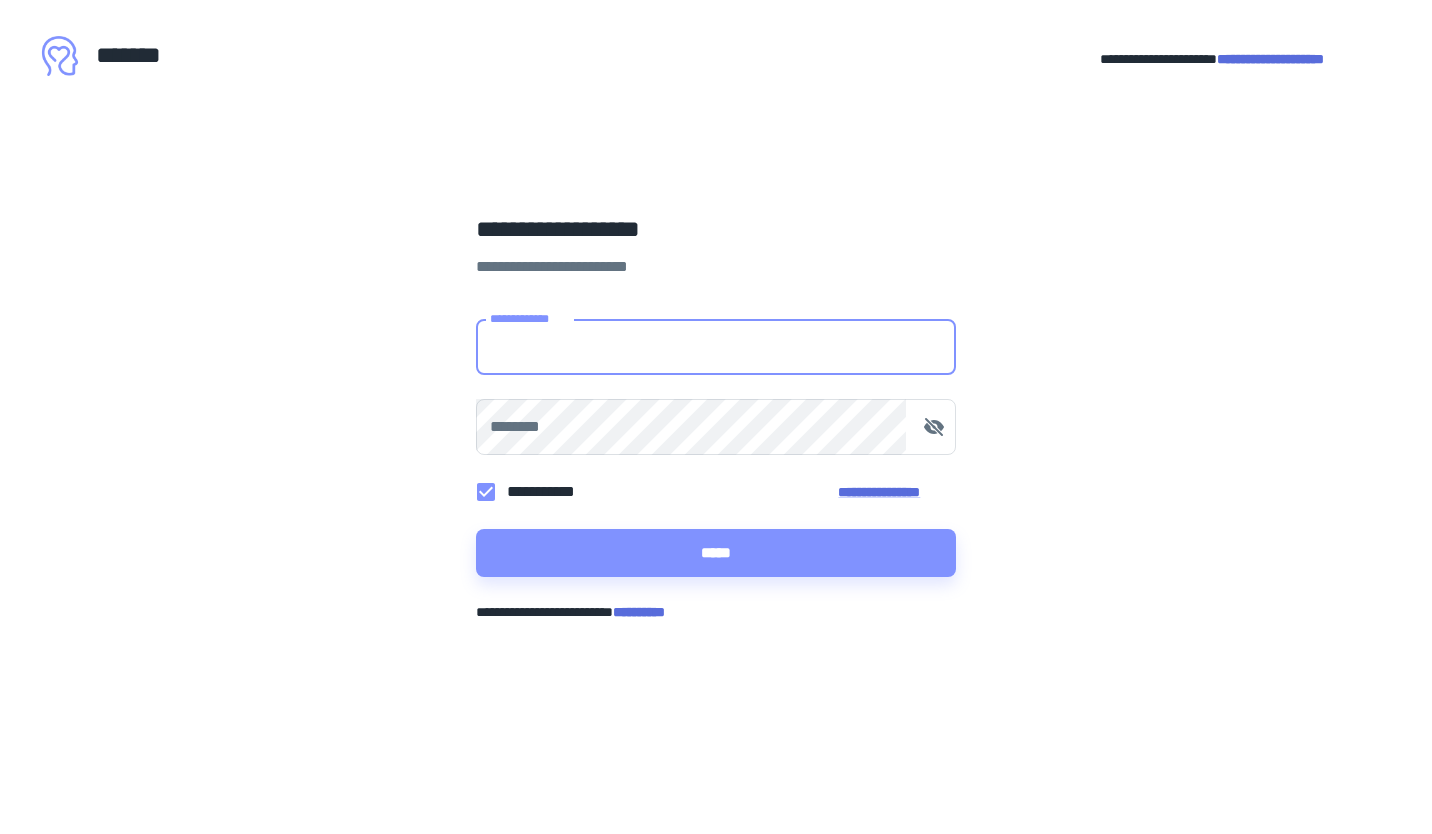 type on "**********" 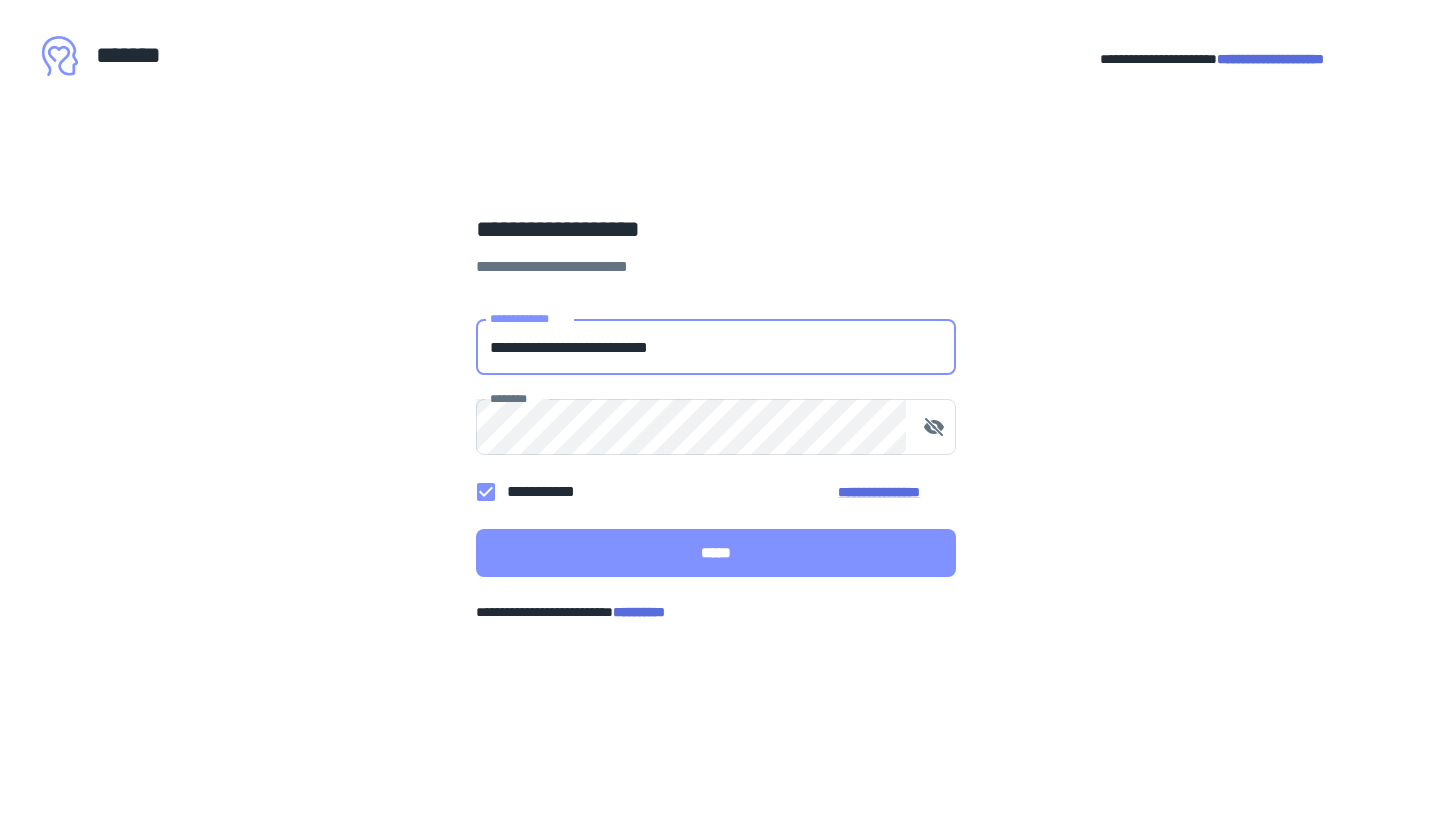 click on "*****" at bounding box center (716, 553) 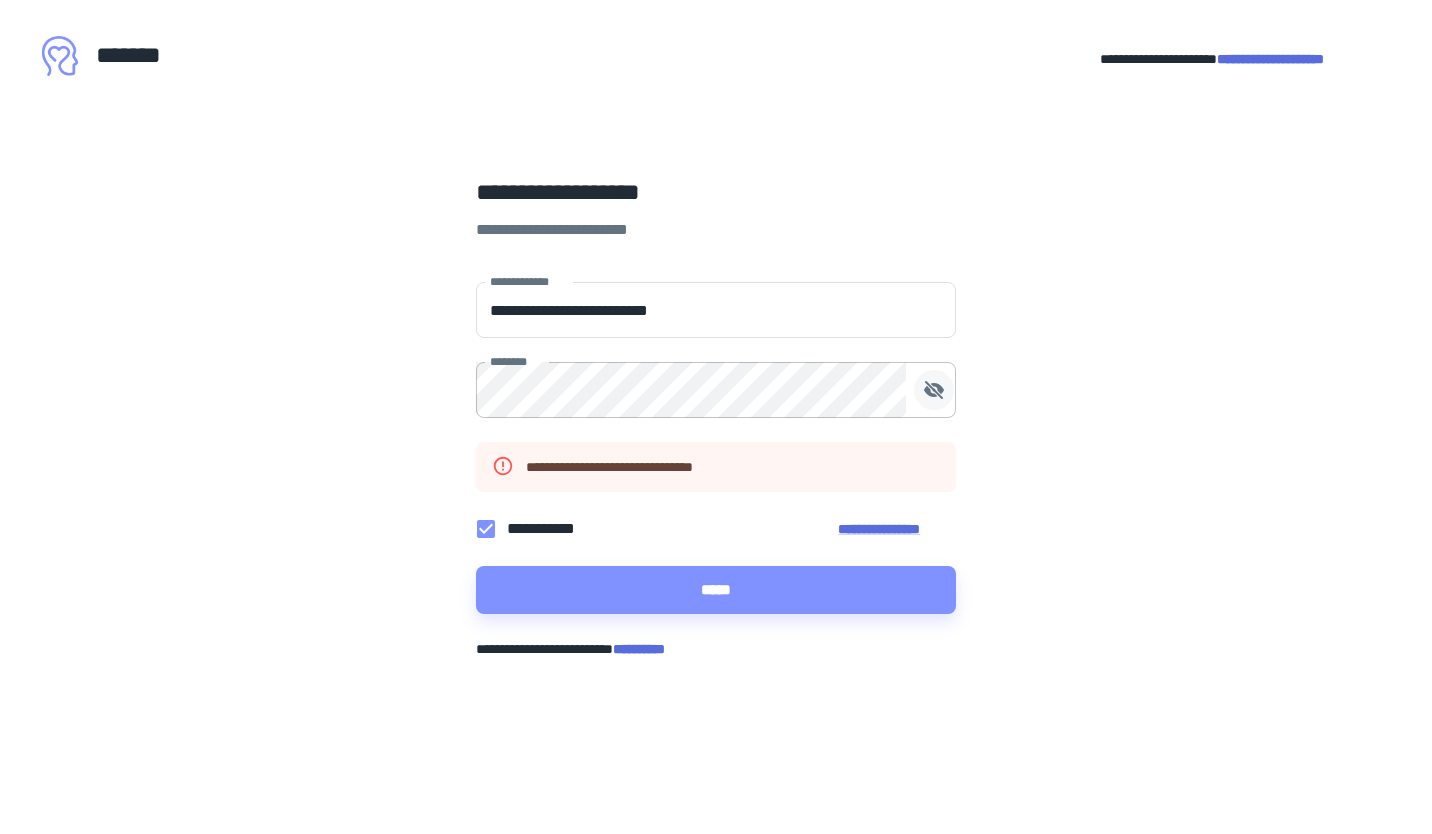 click 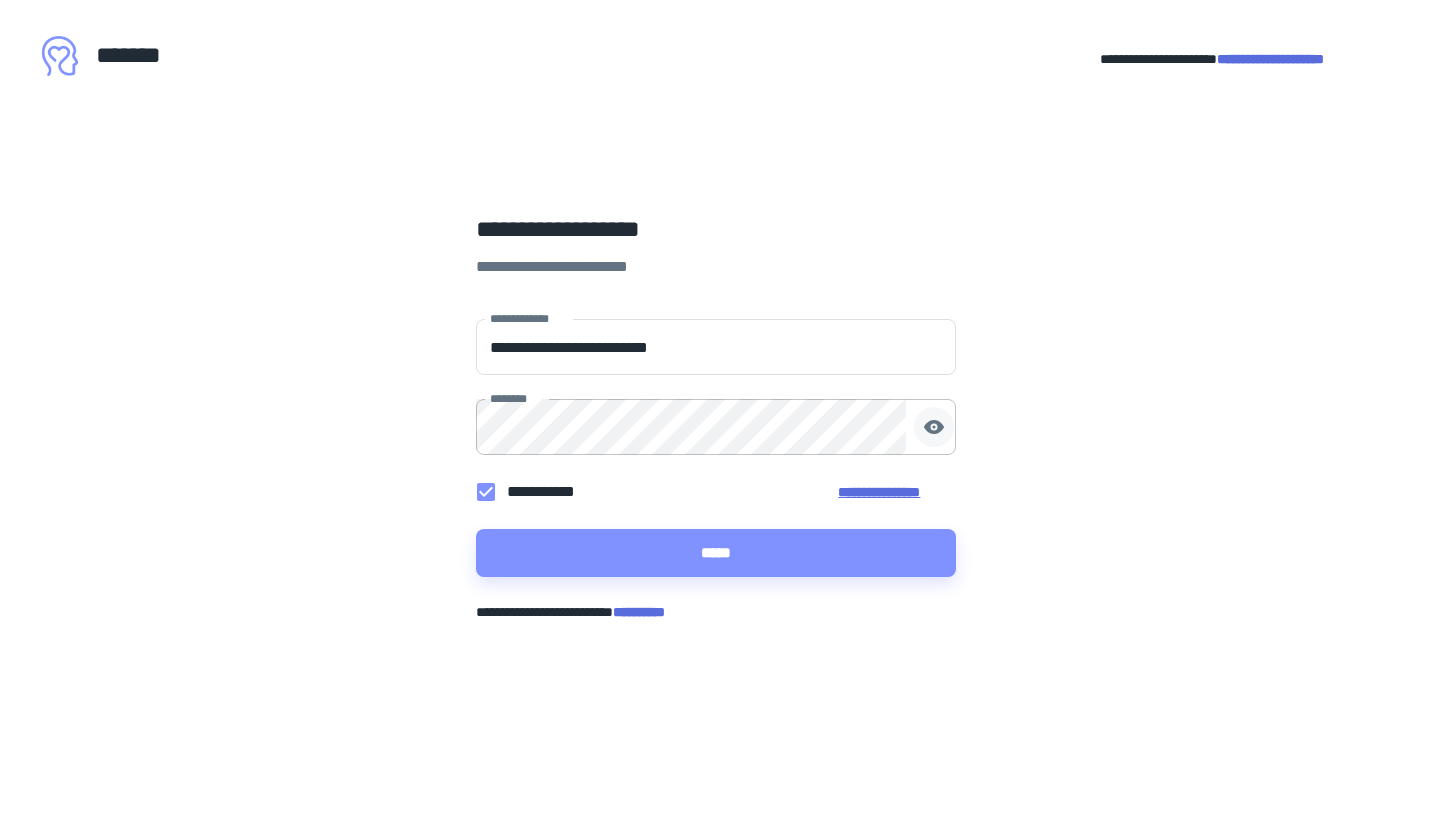 click on "**********" at bounding box center [897, 492] 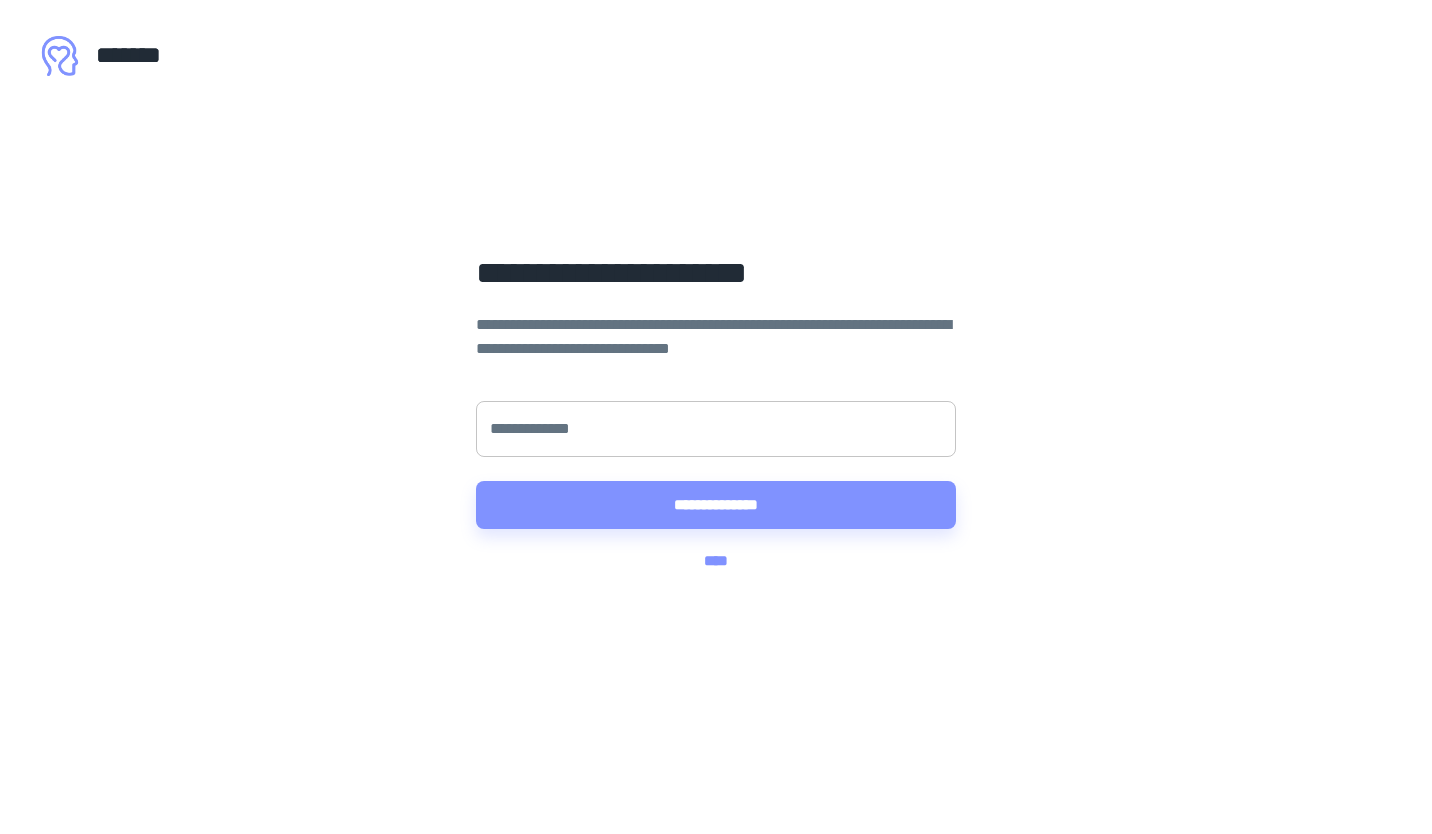 click on "**********" at bounding box center [716, 429] 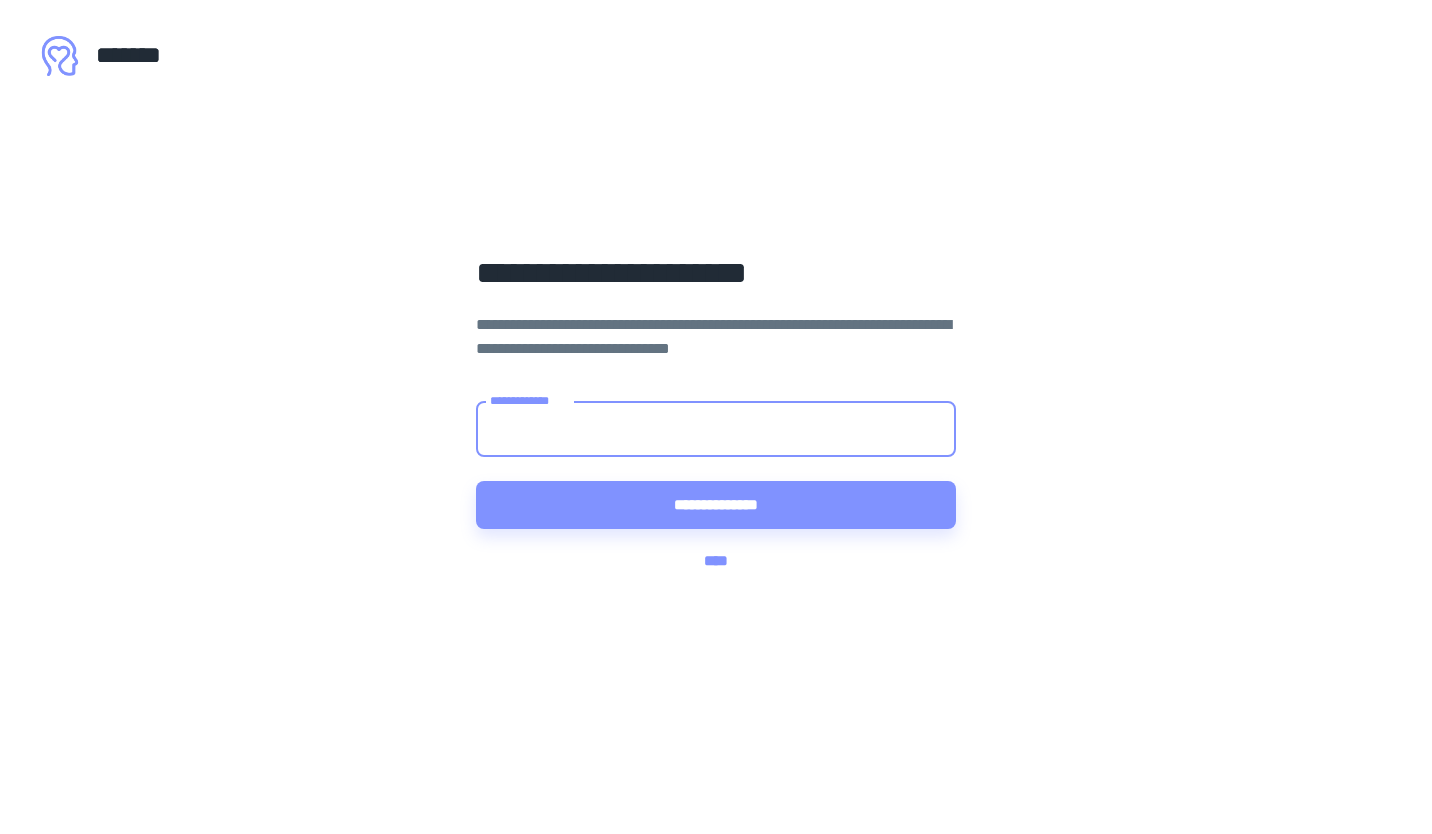 type on "**********" 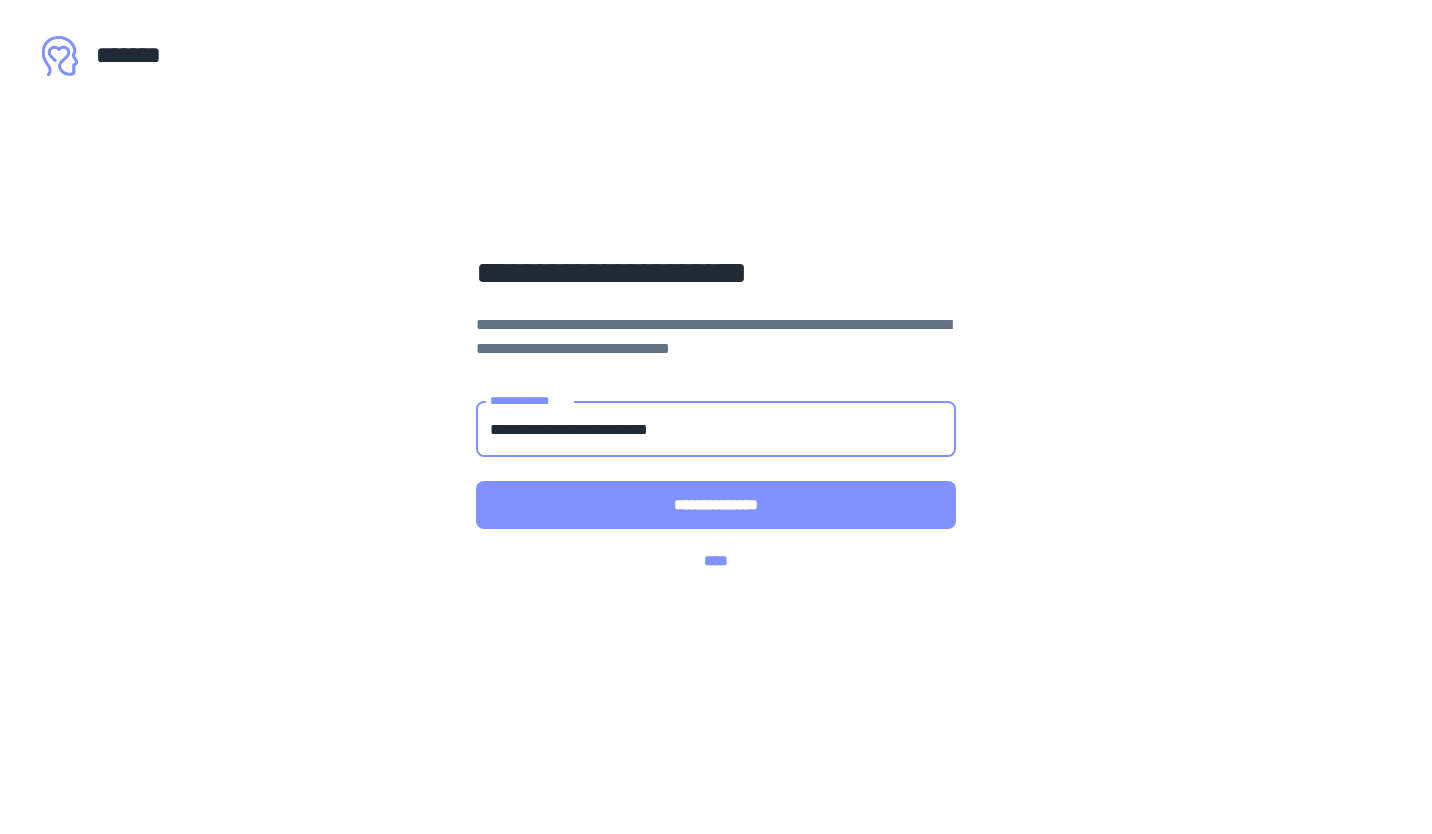 click on "**********" at bounding box center [716, 505] 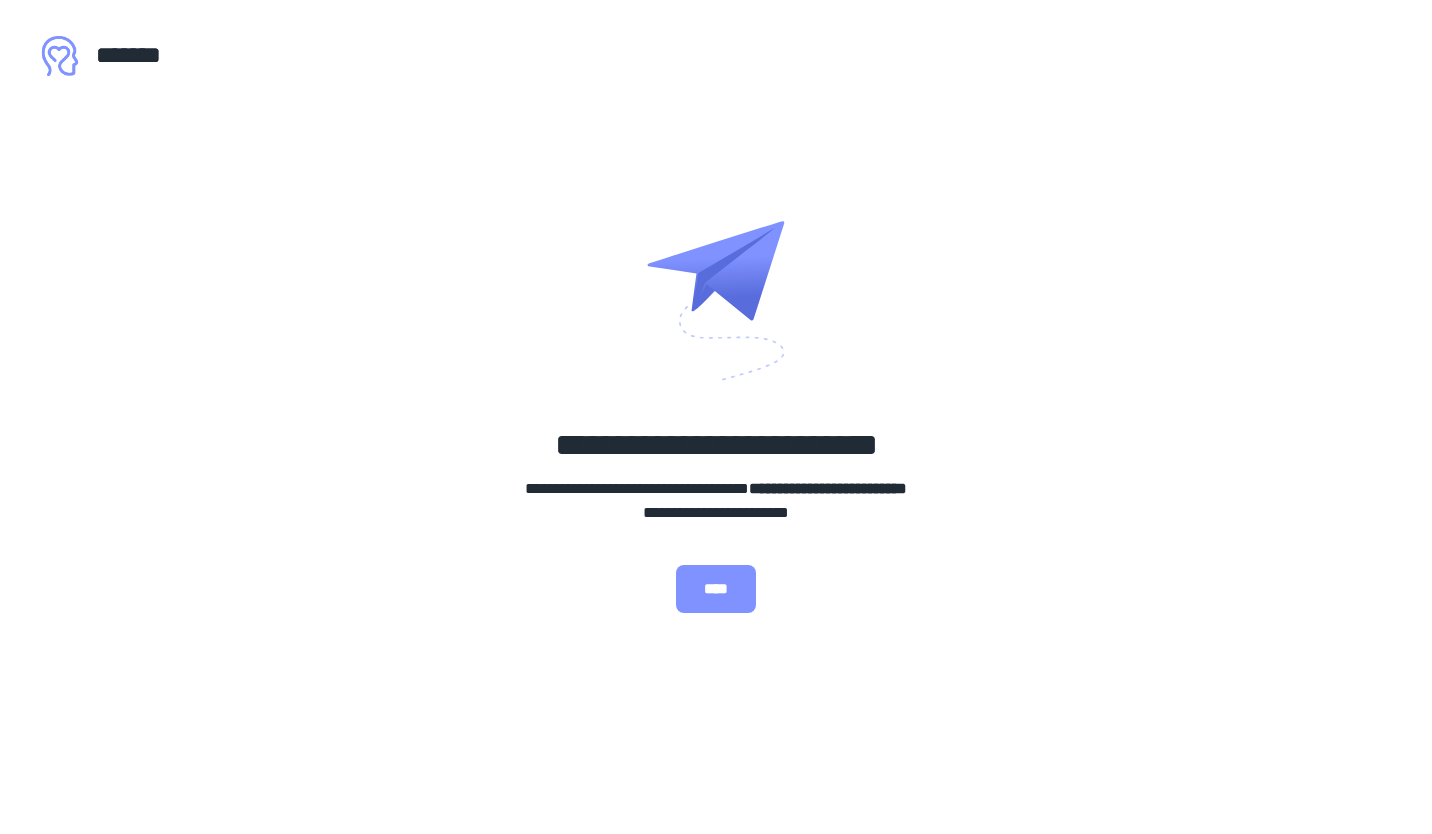click on "****" at bounding box center [716, 589] 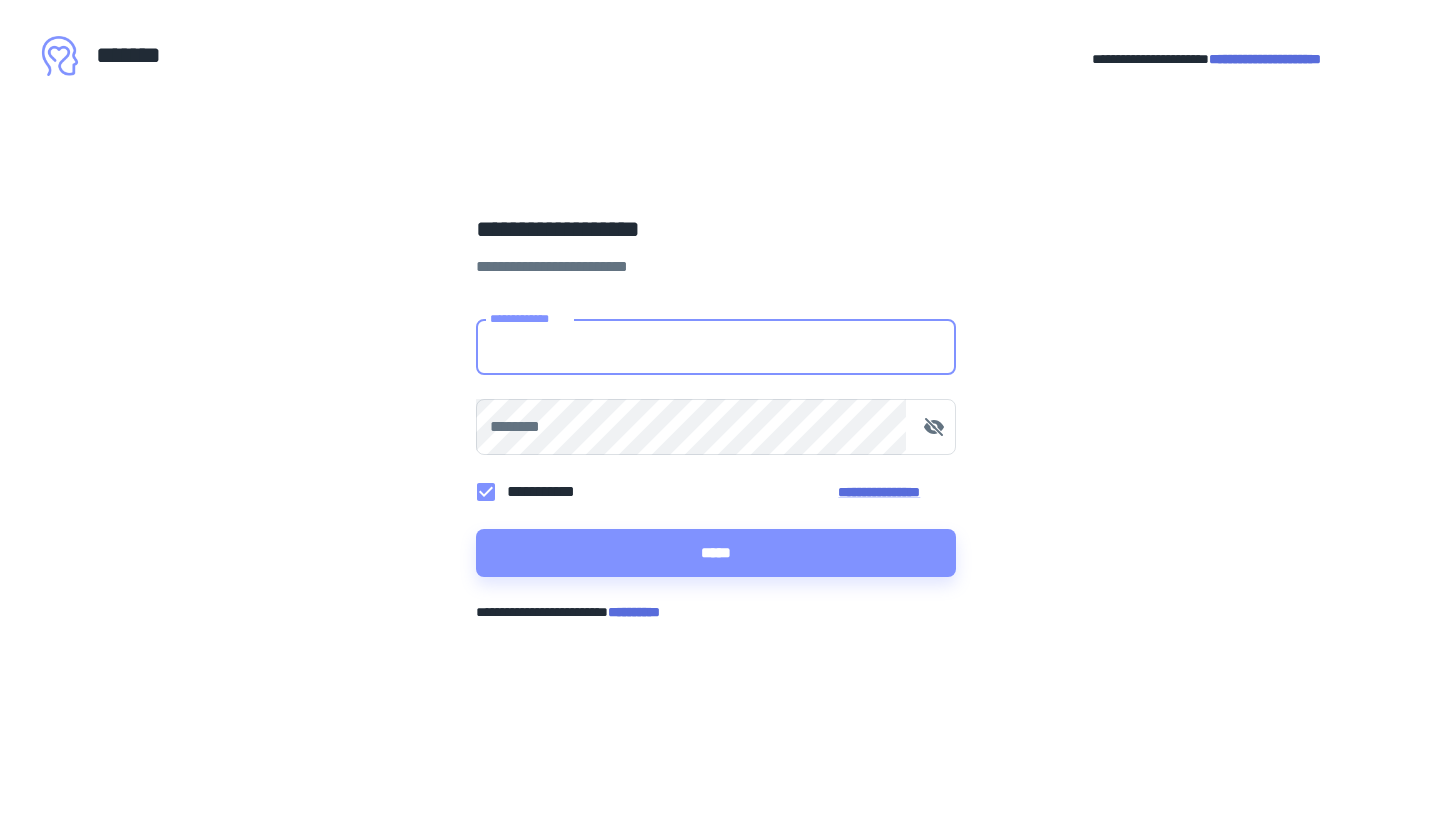 type on "**********" 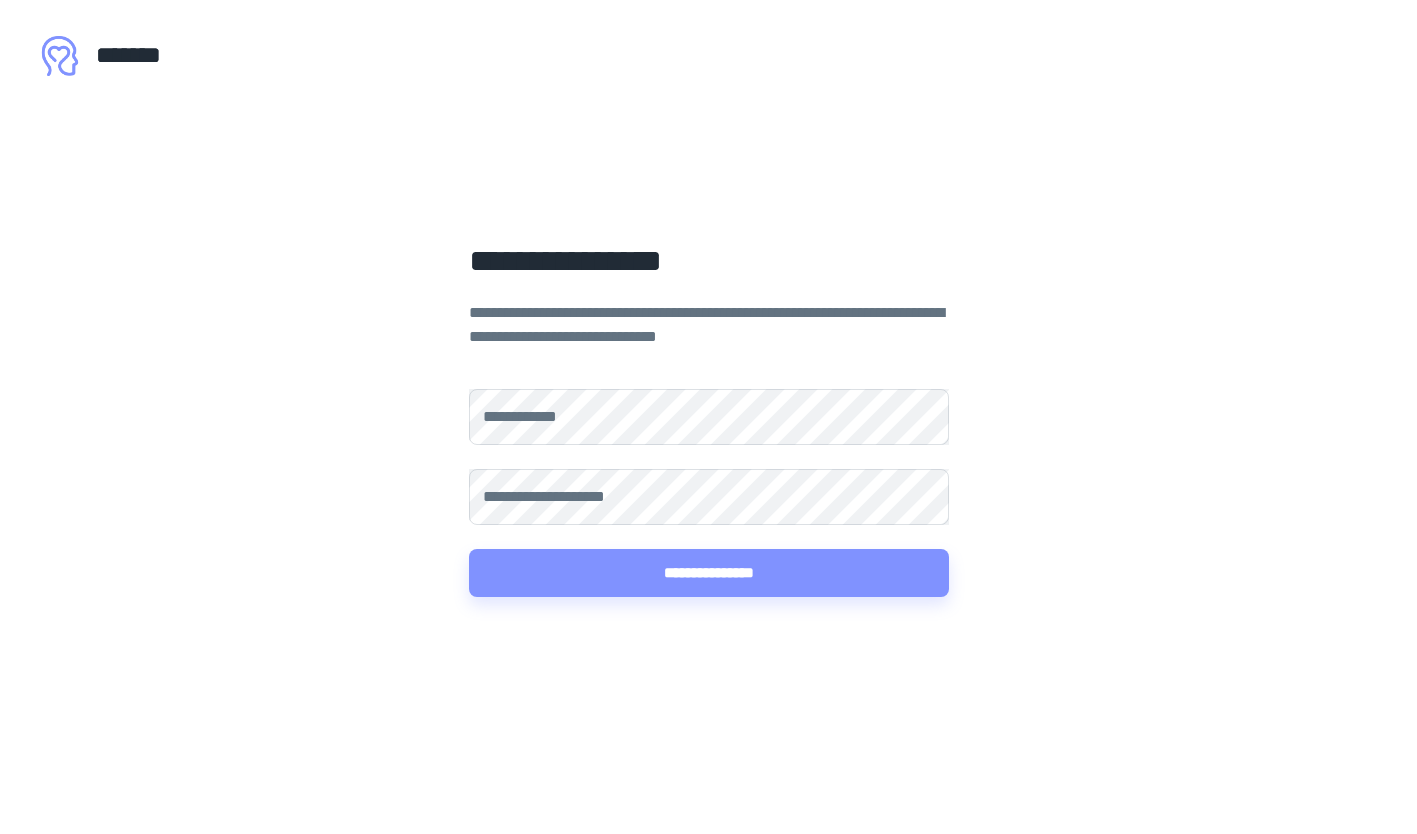 scroll, scrollTop: 0, scrollLeft: 0, axis: both 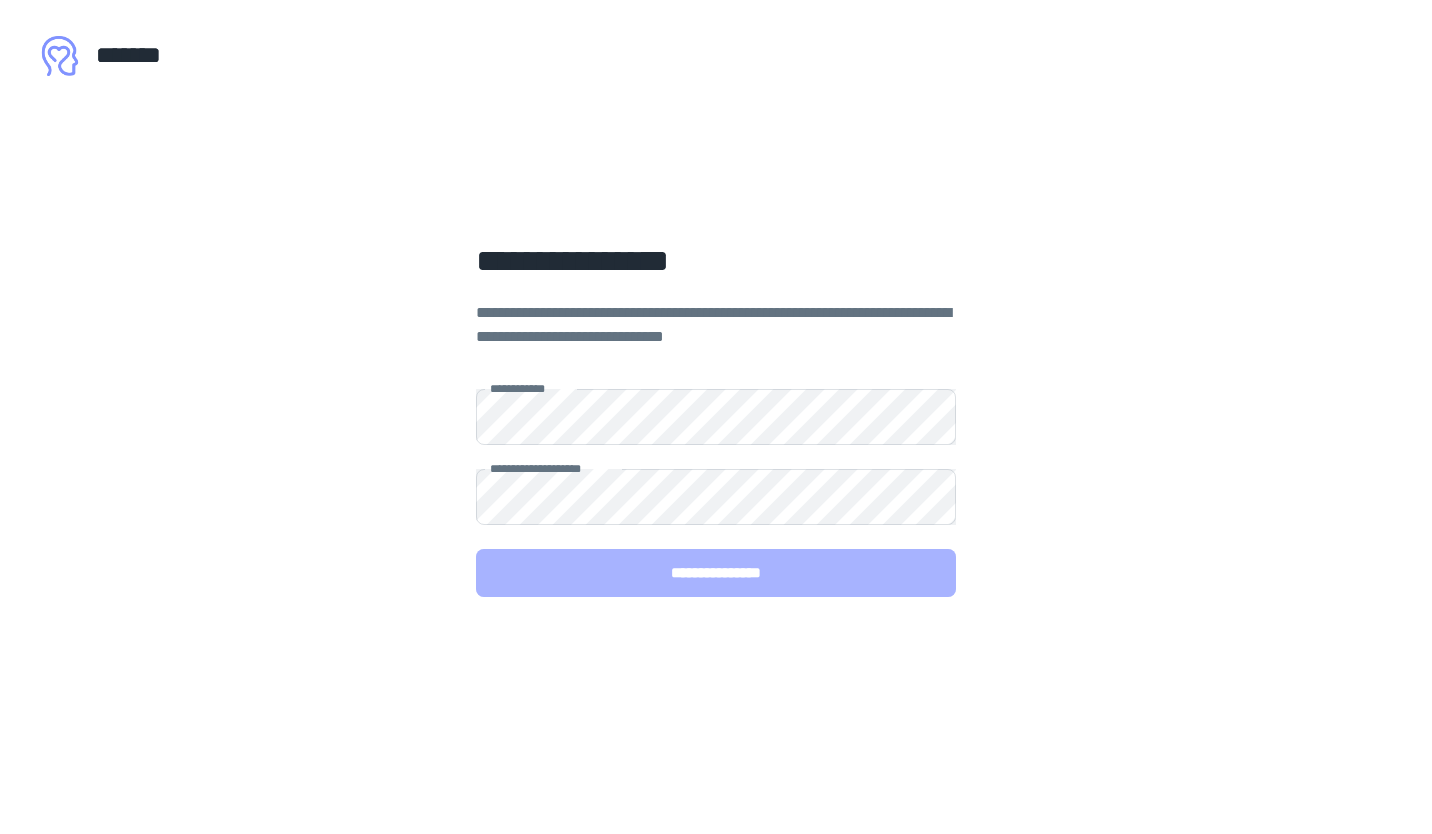 click on "**********" at bounding box center (716, 573) 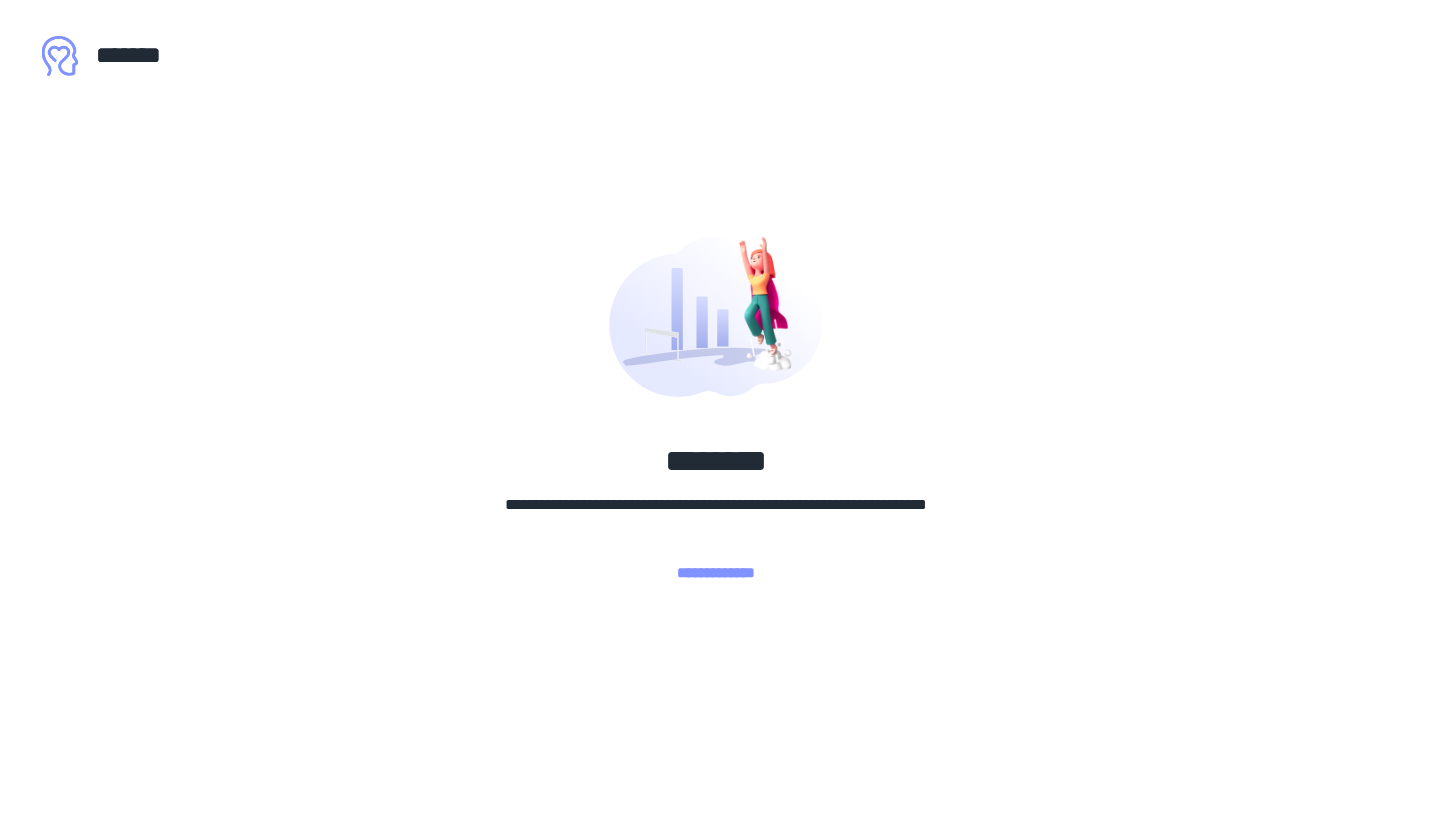 click on "**********" at bounding box center [716, 573] 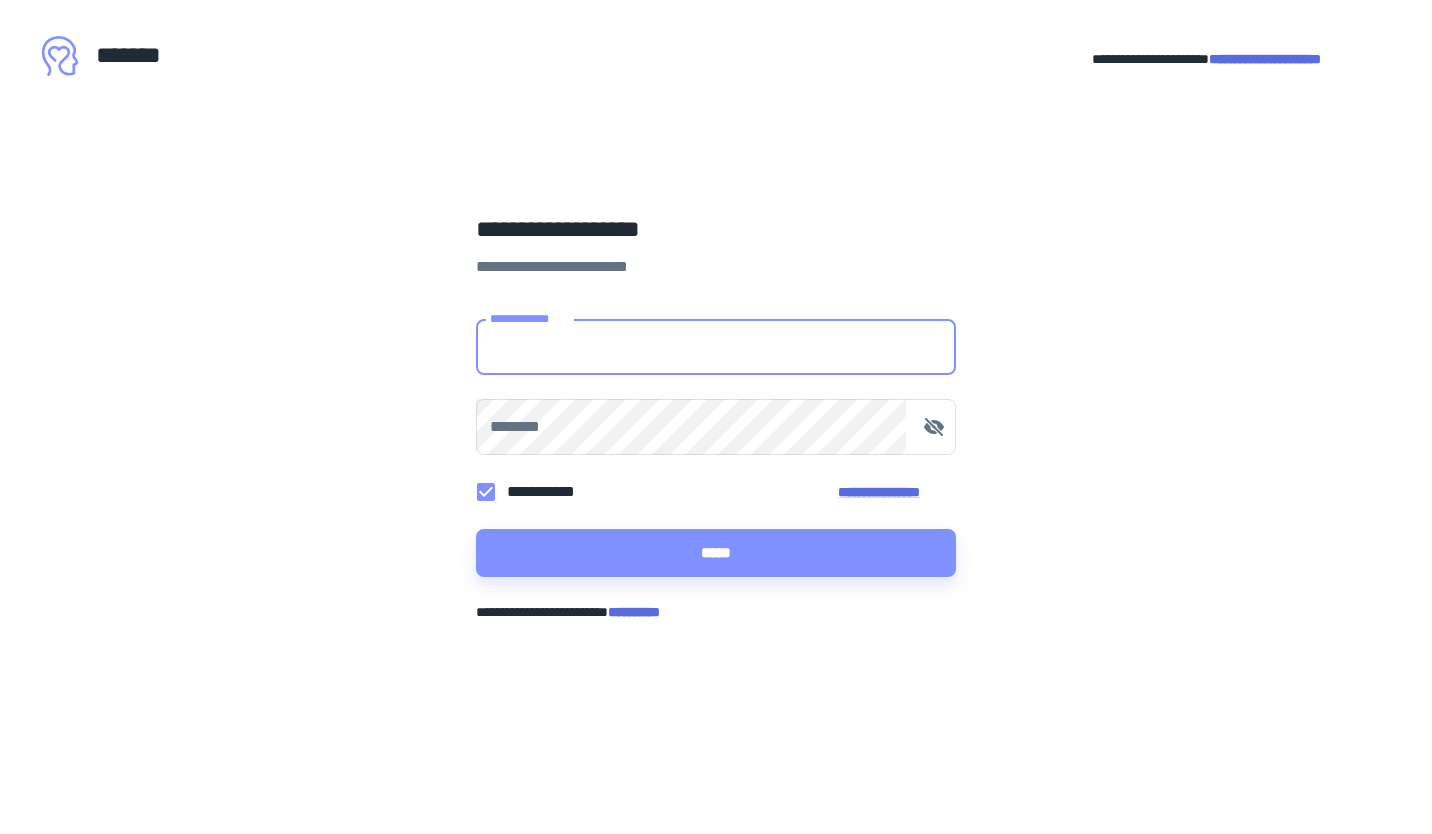 type on "**********" 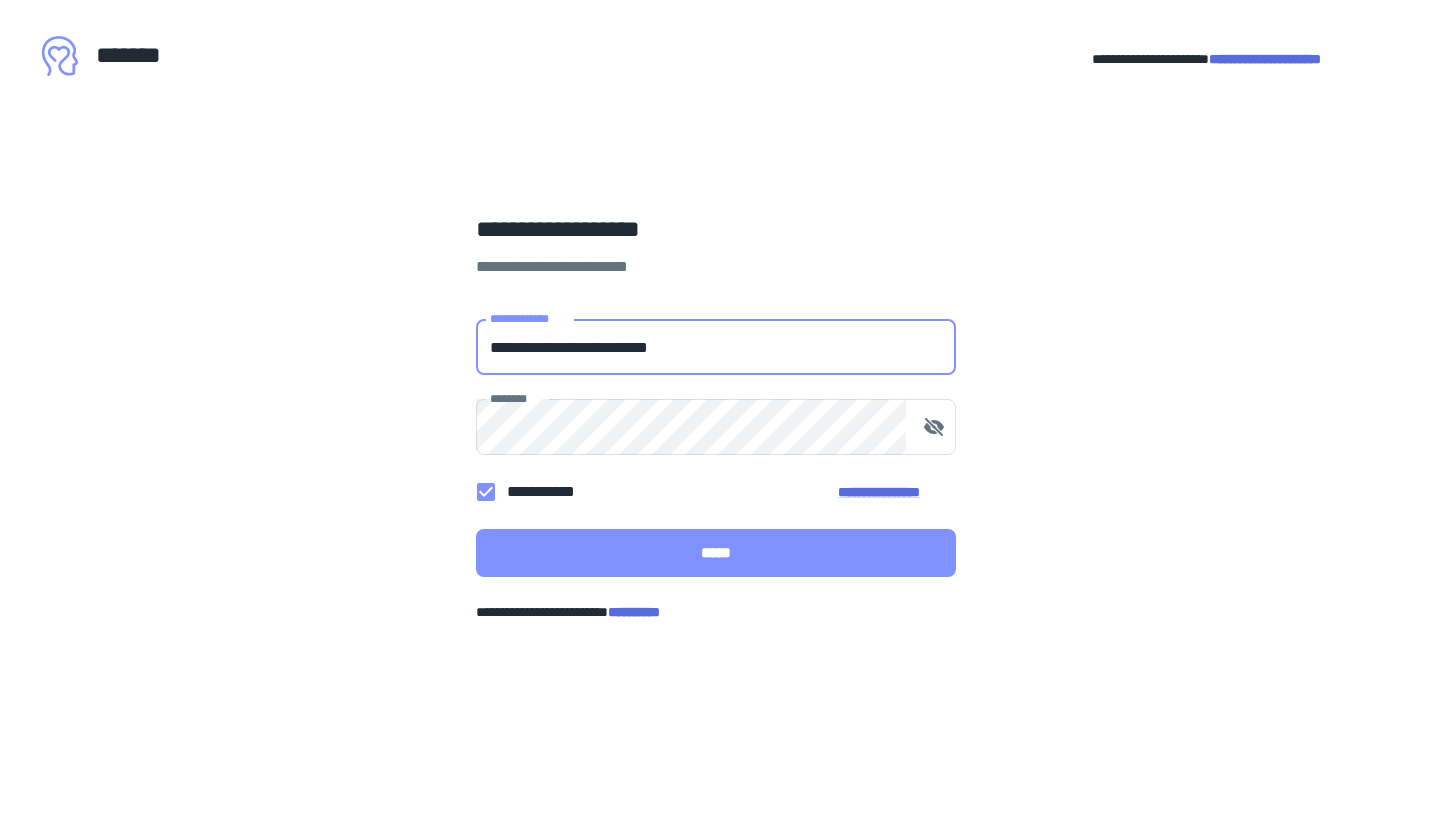 click on "*****" at bounding box center [716, 553] 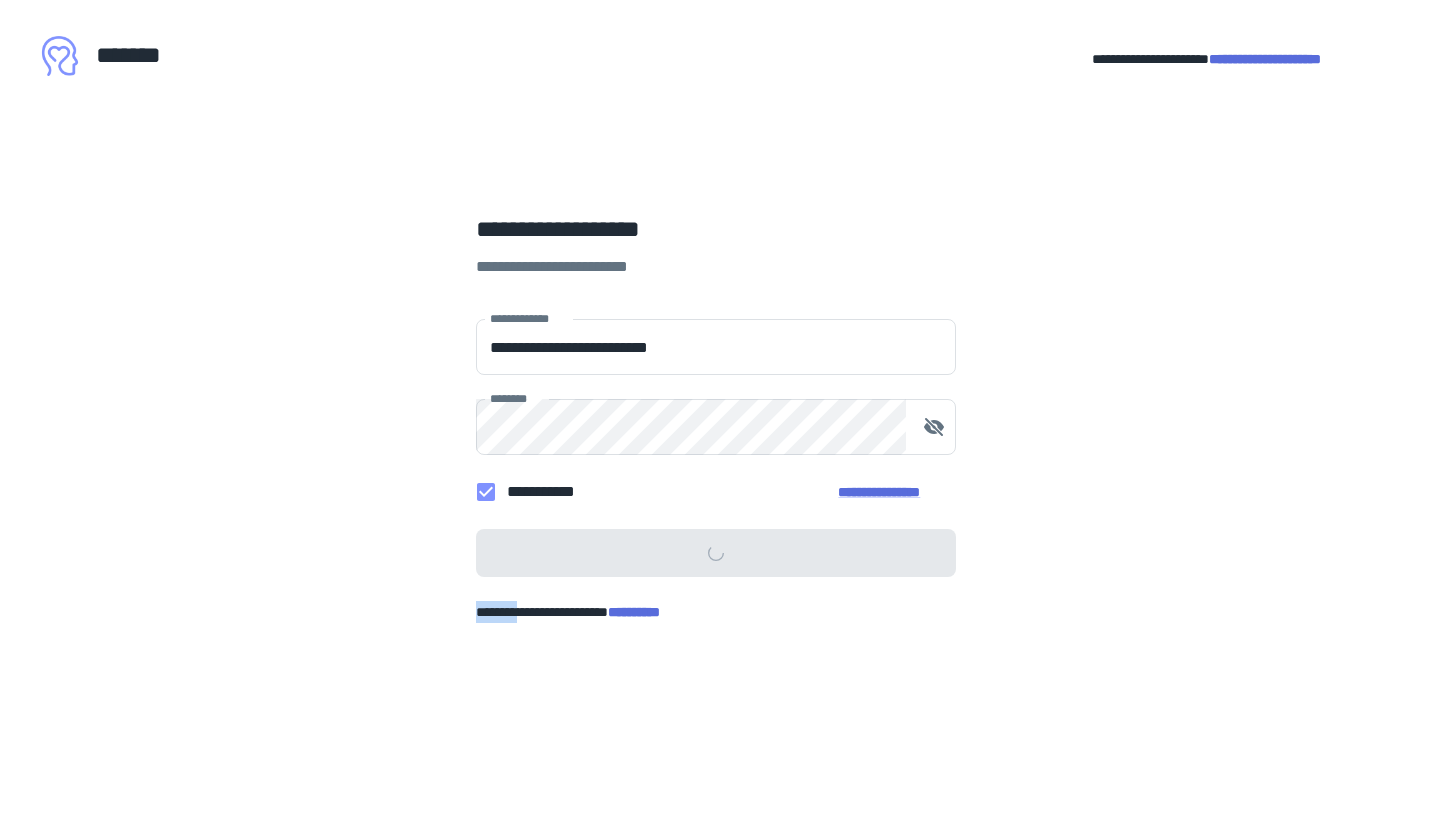 click on "[FIRST] [LAST] [CITY] [STATE] [ZIP]" at bounding box center [716, 448] 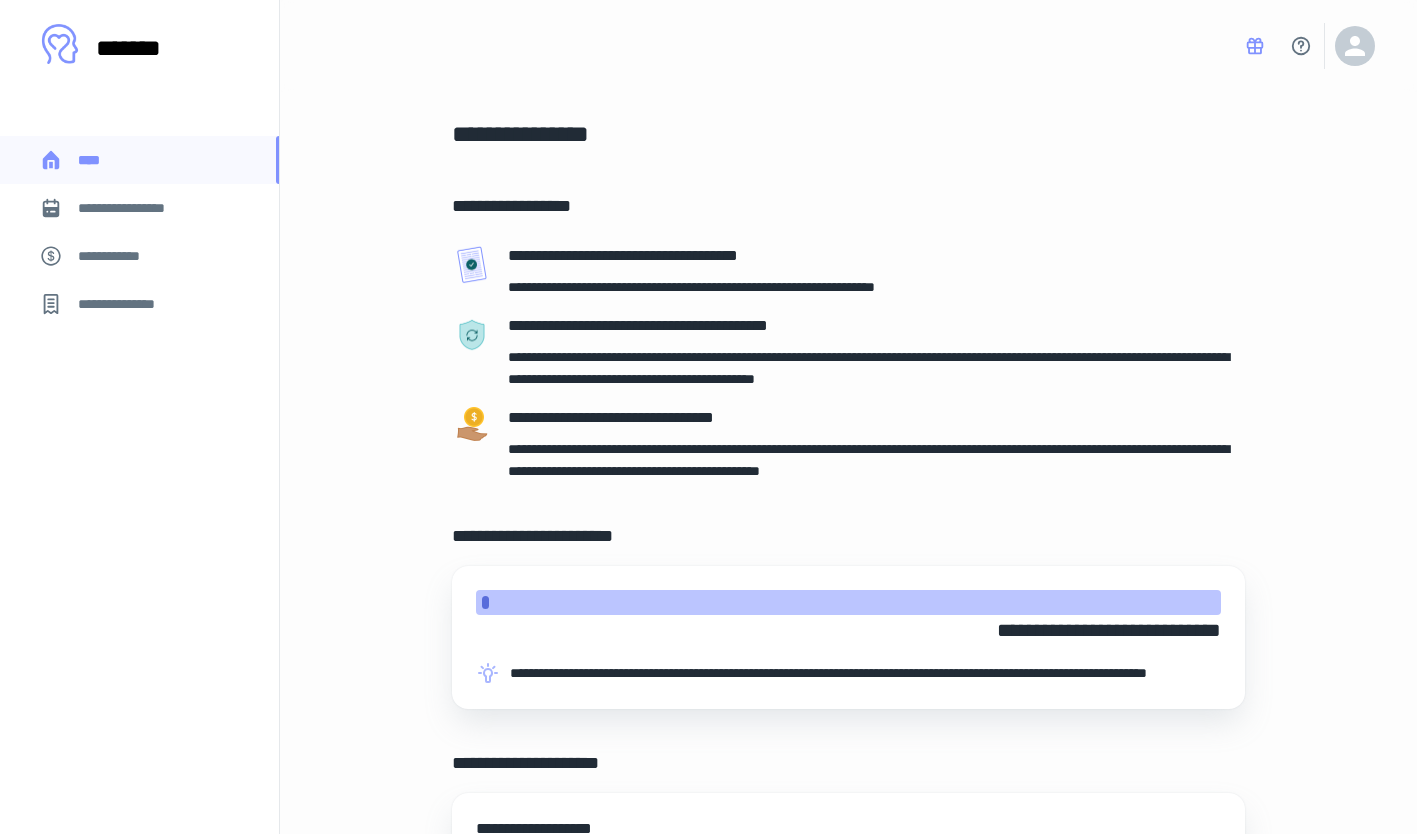 click on "**********" at bounding box center [876, 330] 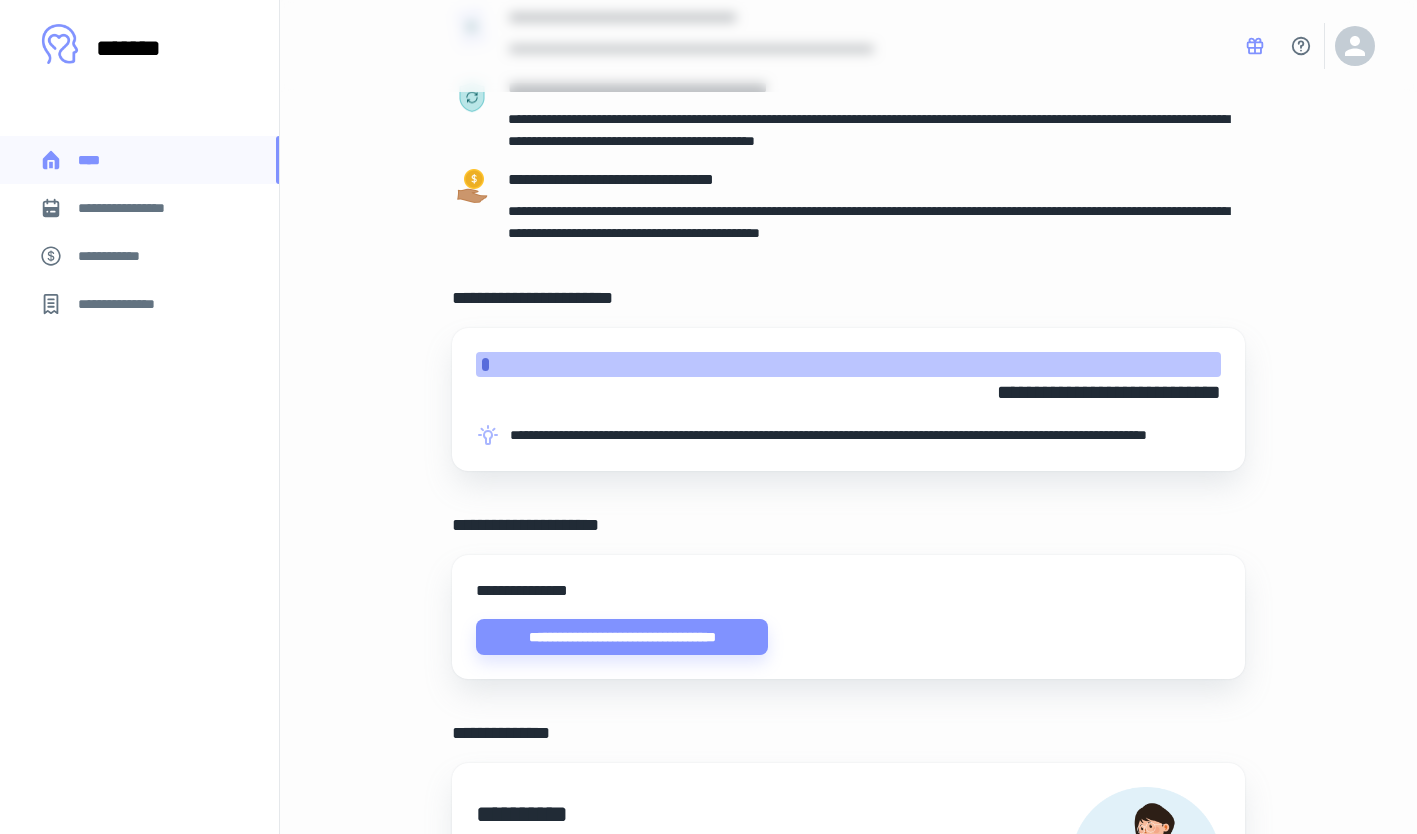 scroll, scrollTop: 0, scrollLeft: 0, axis: both 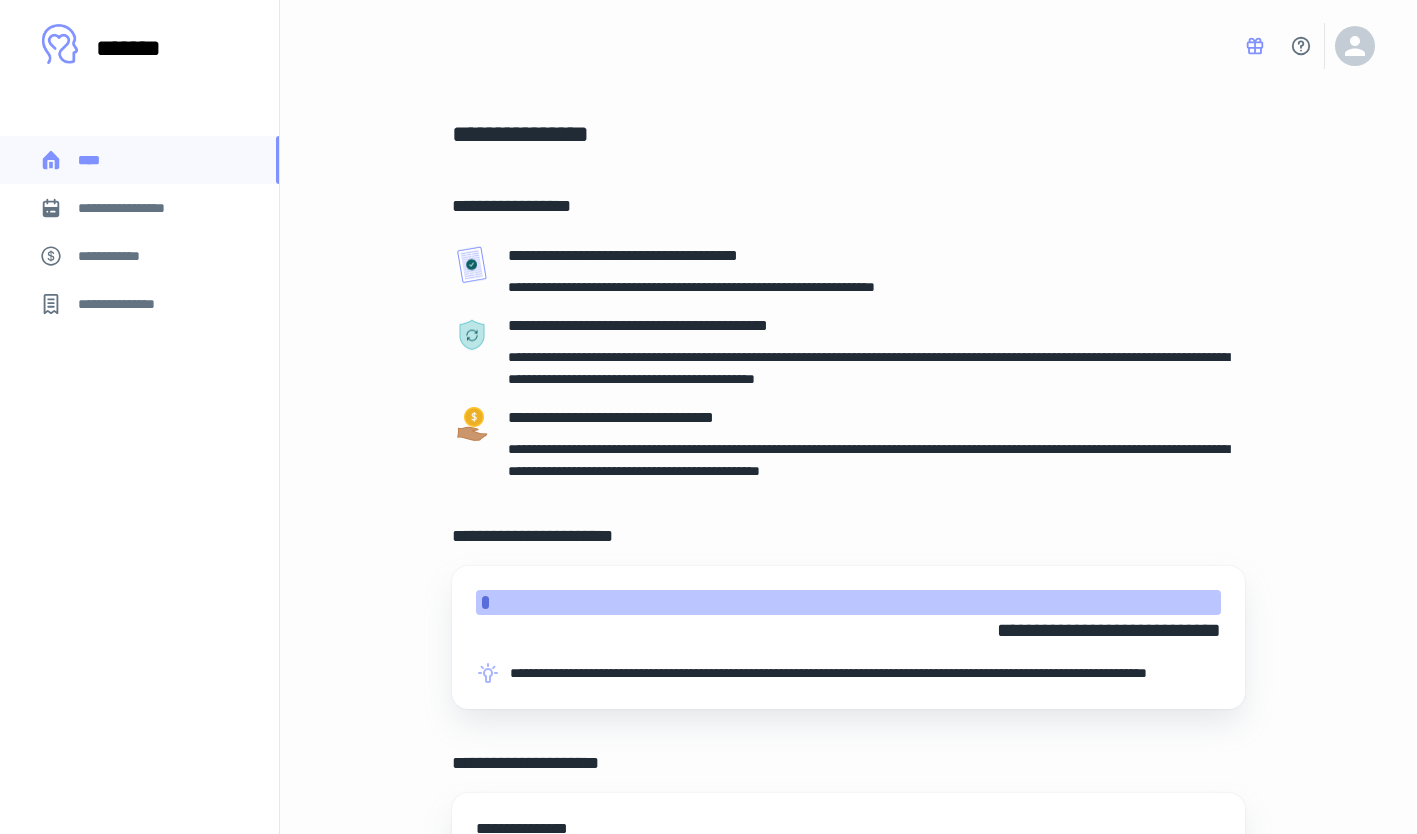 click on "**********" at bounding box center [136, 208] 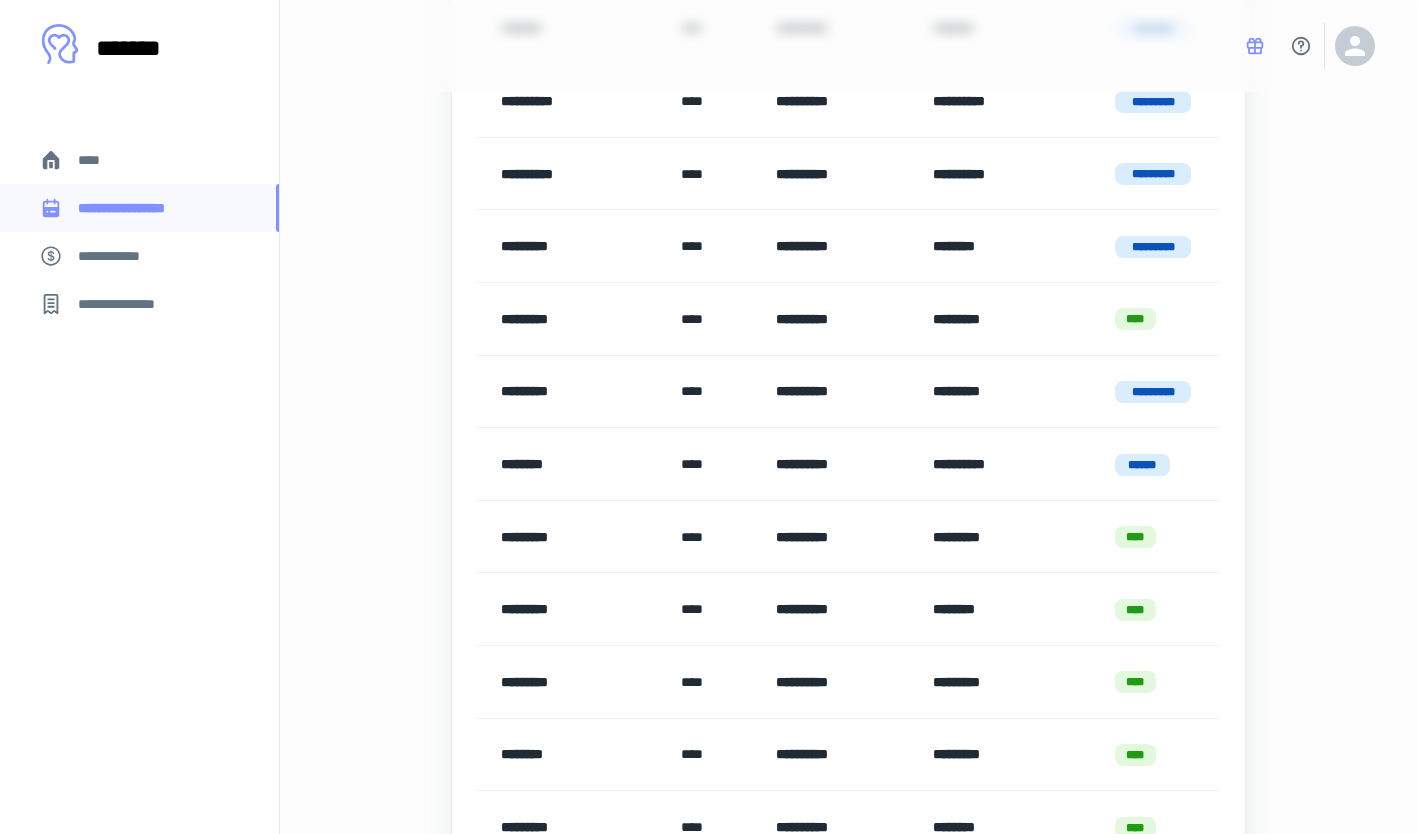 scroll, scrollTop: 0, scrollLeft: 0, axis: both 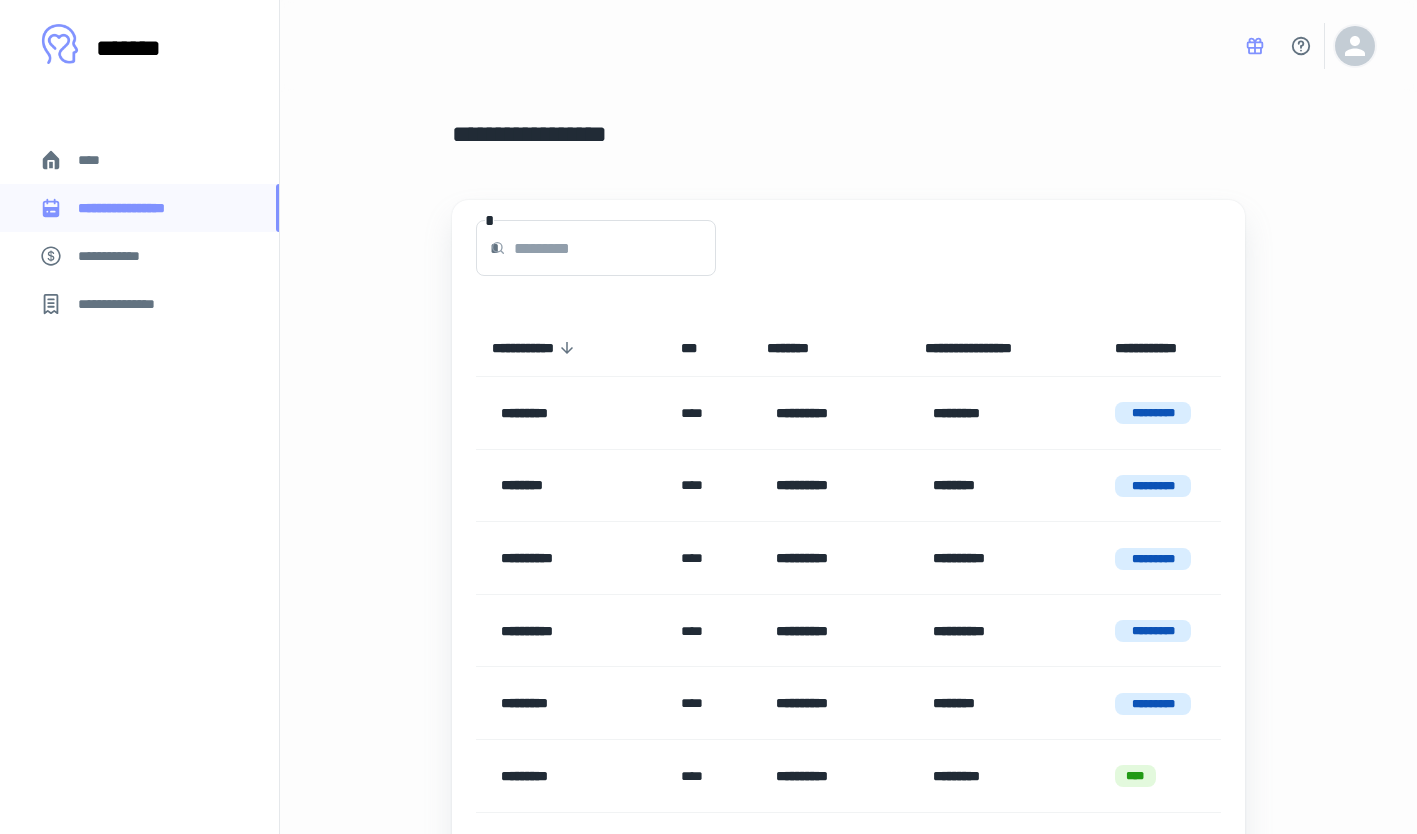click 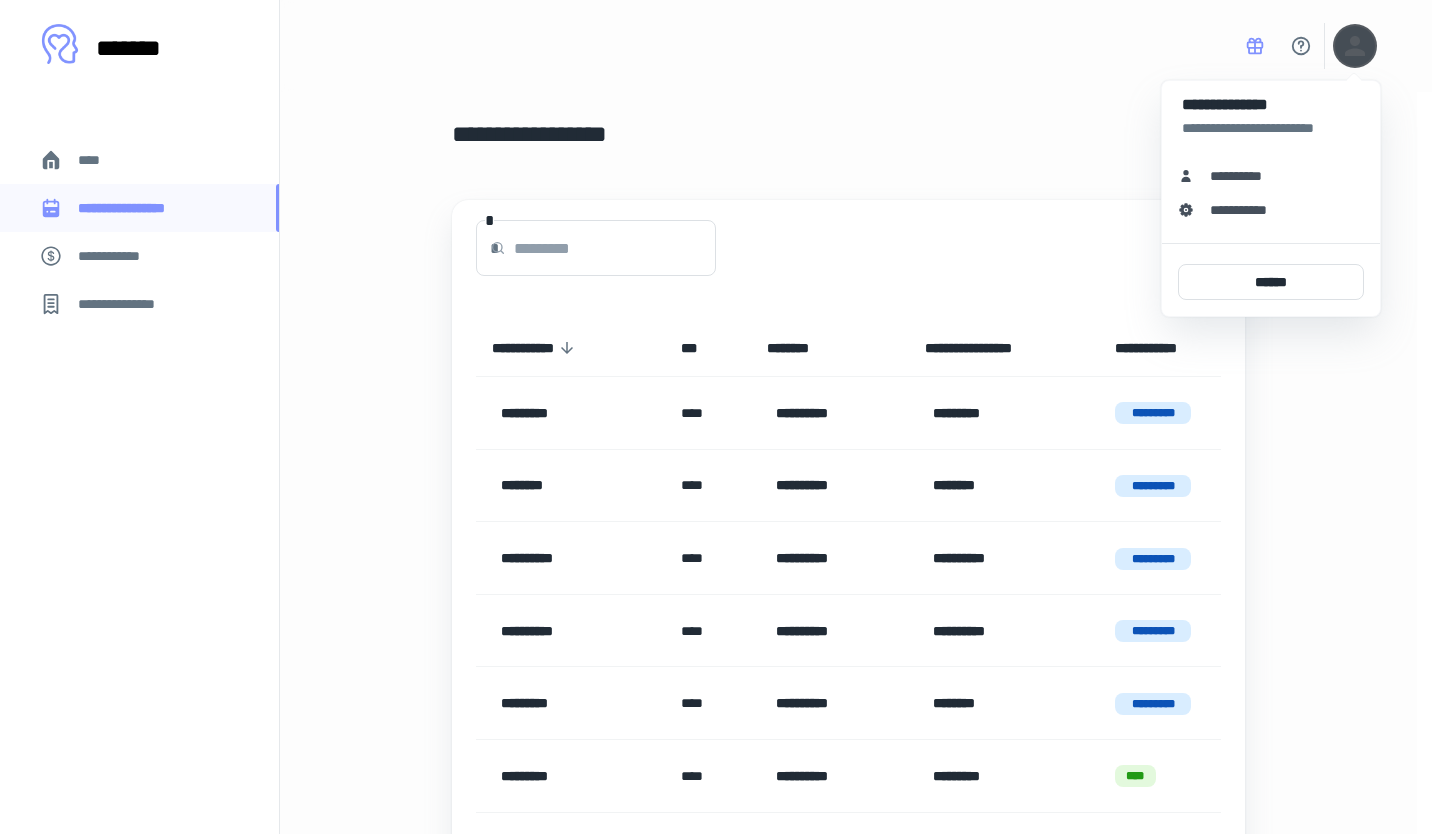 click at bounding box center [716, 417] 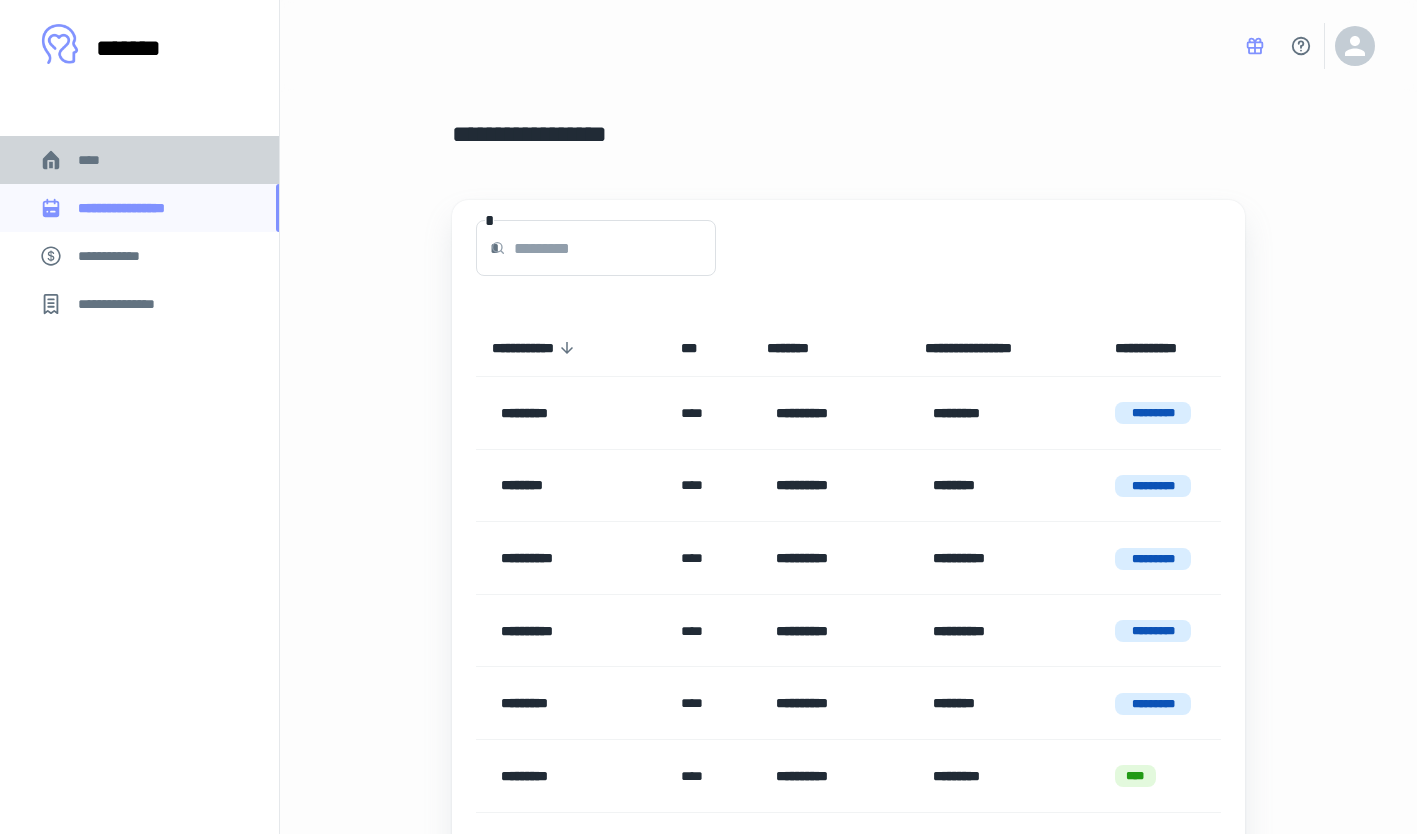click on "****" at bounding box center (97, 160) 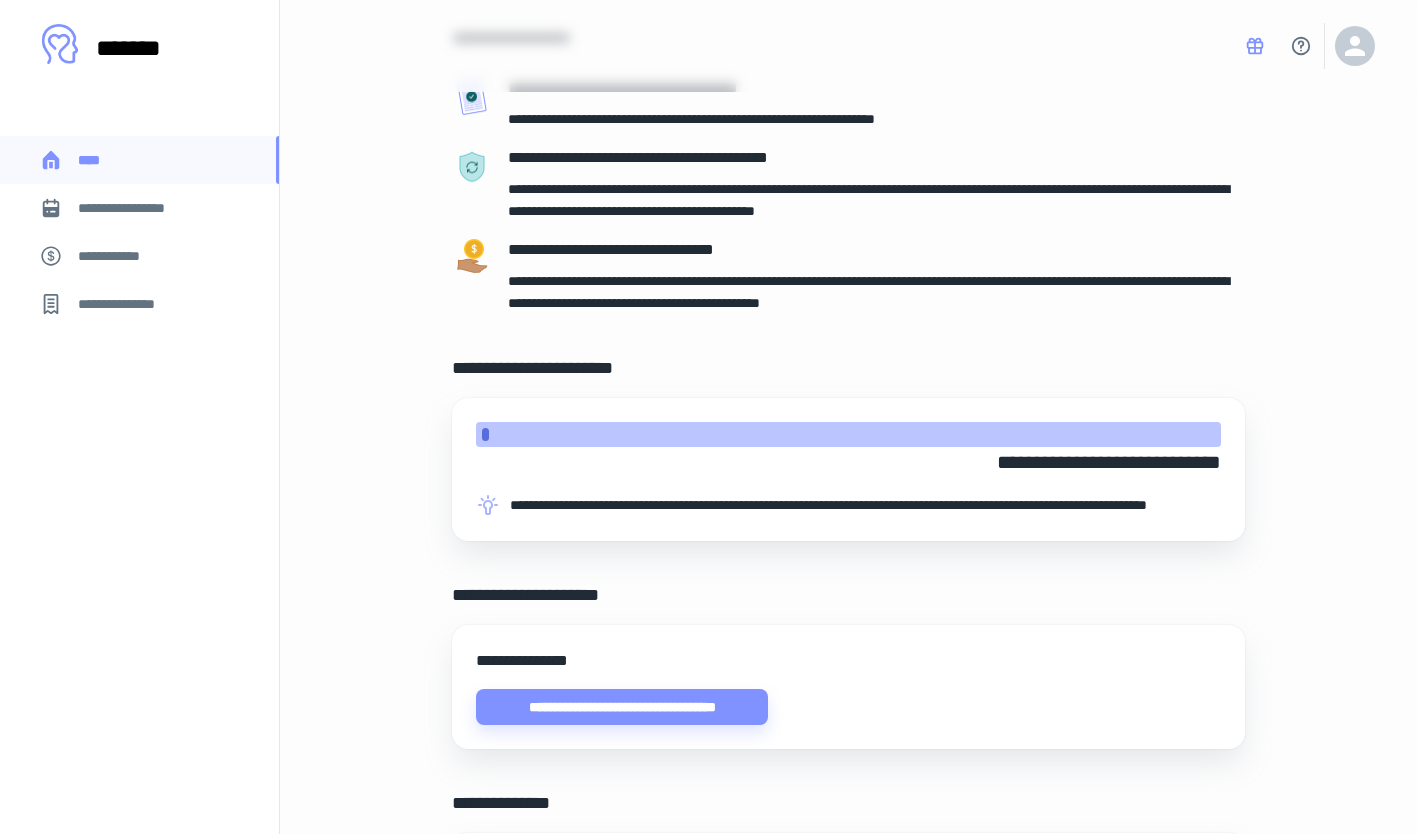 scroll, scrollTop: 0, scrollLeft: 0, axis: both 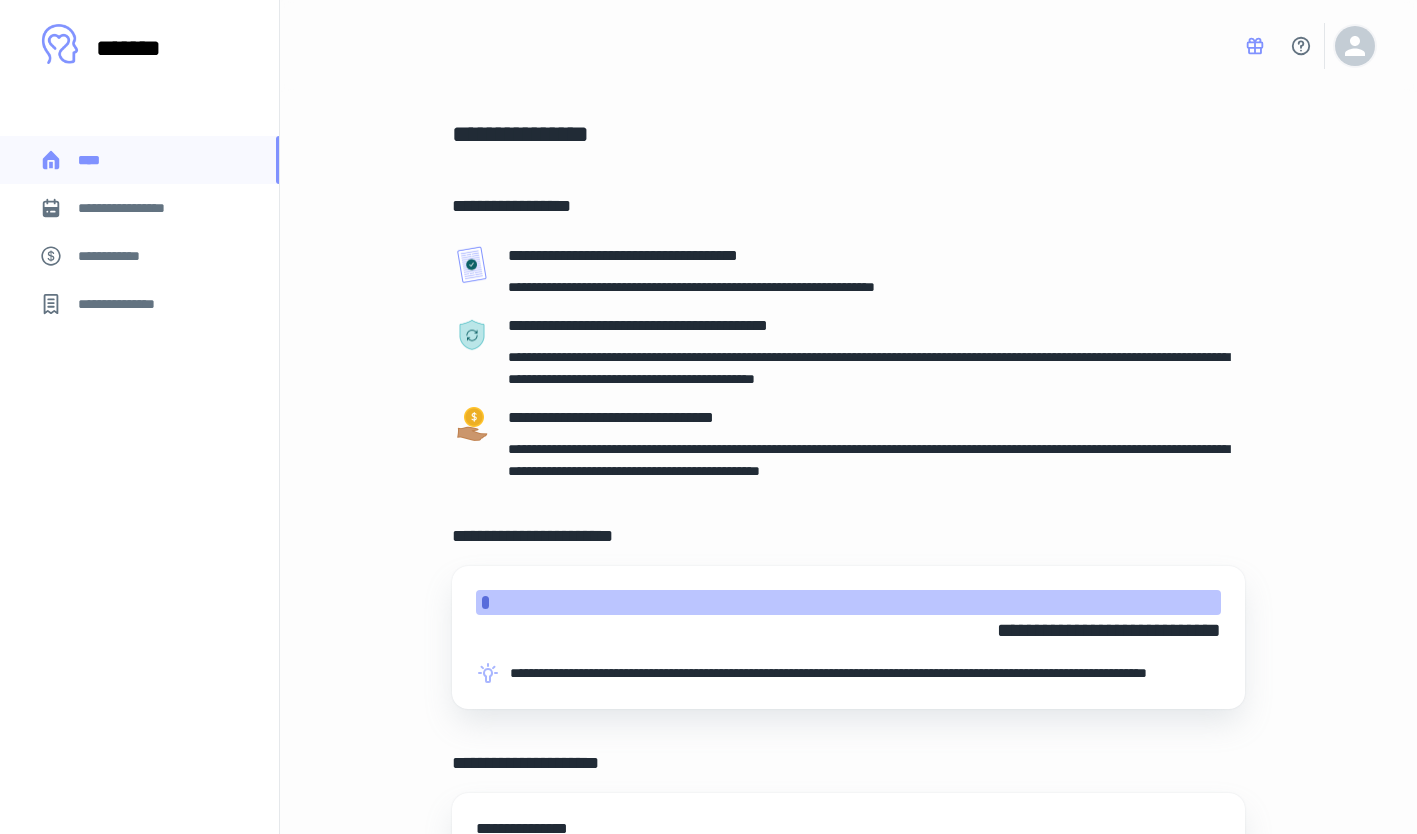 click 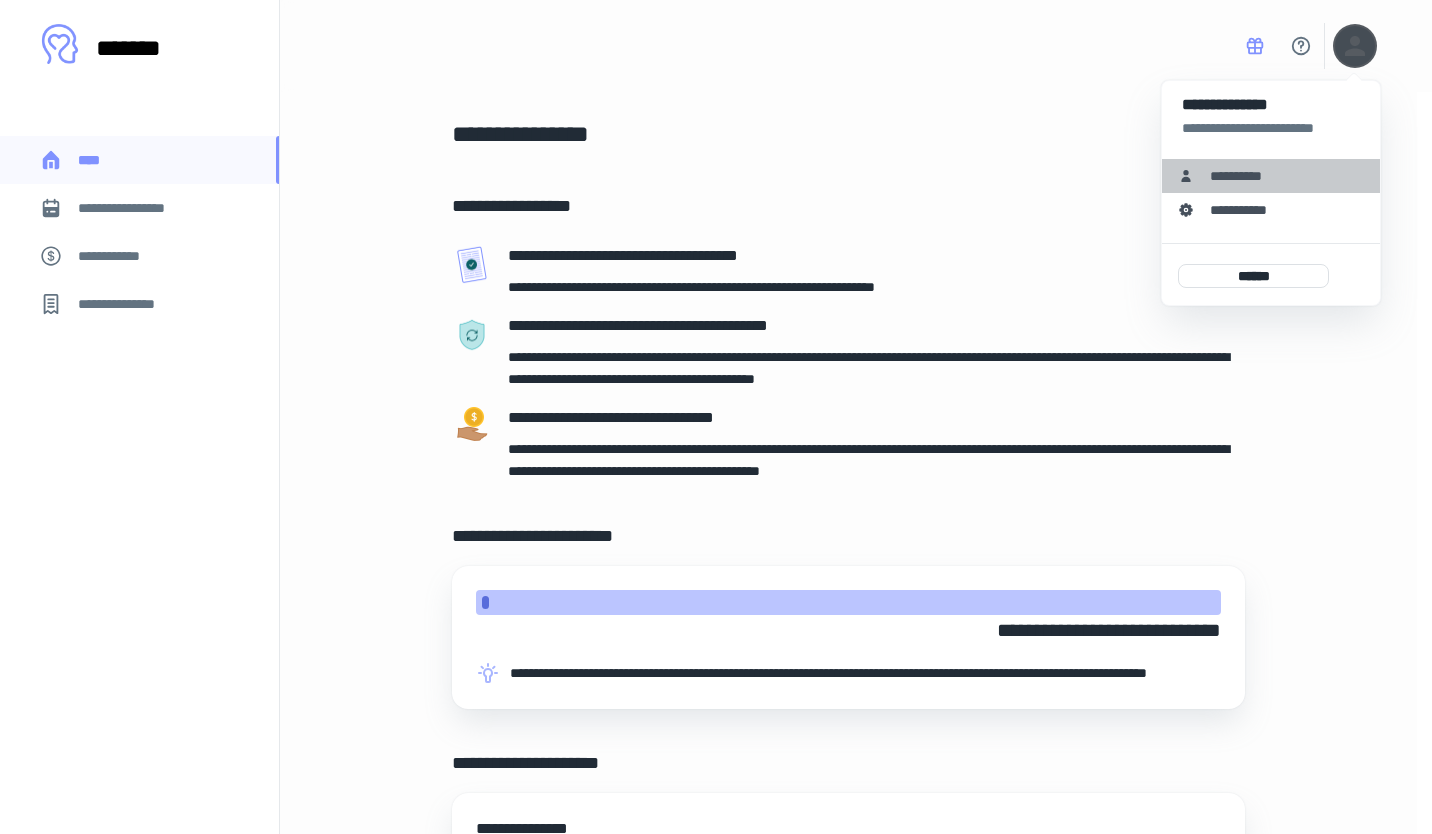 click on "**********" at bounding box center (1271, 176) 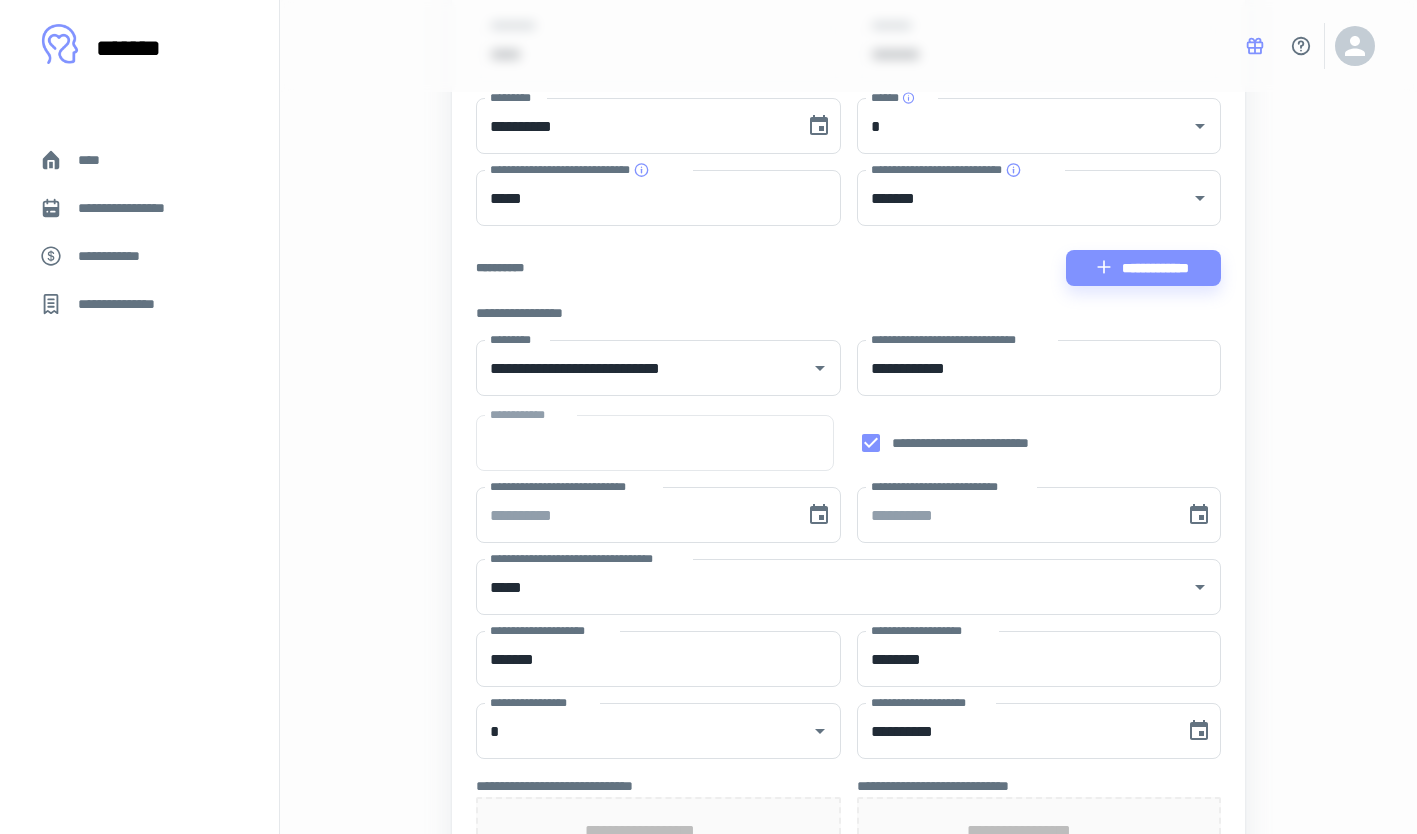 scroll, scrollTop: 0, scrollLeft: 0, axis: both 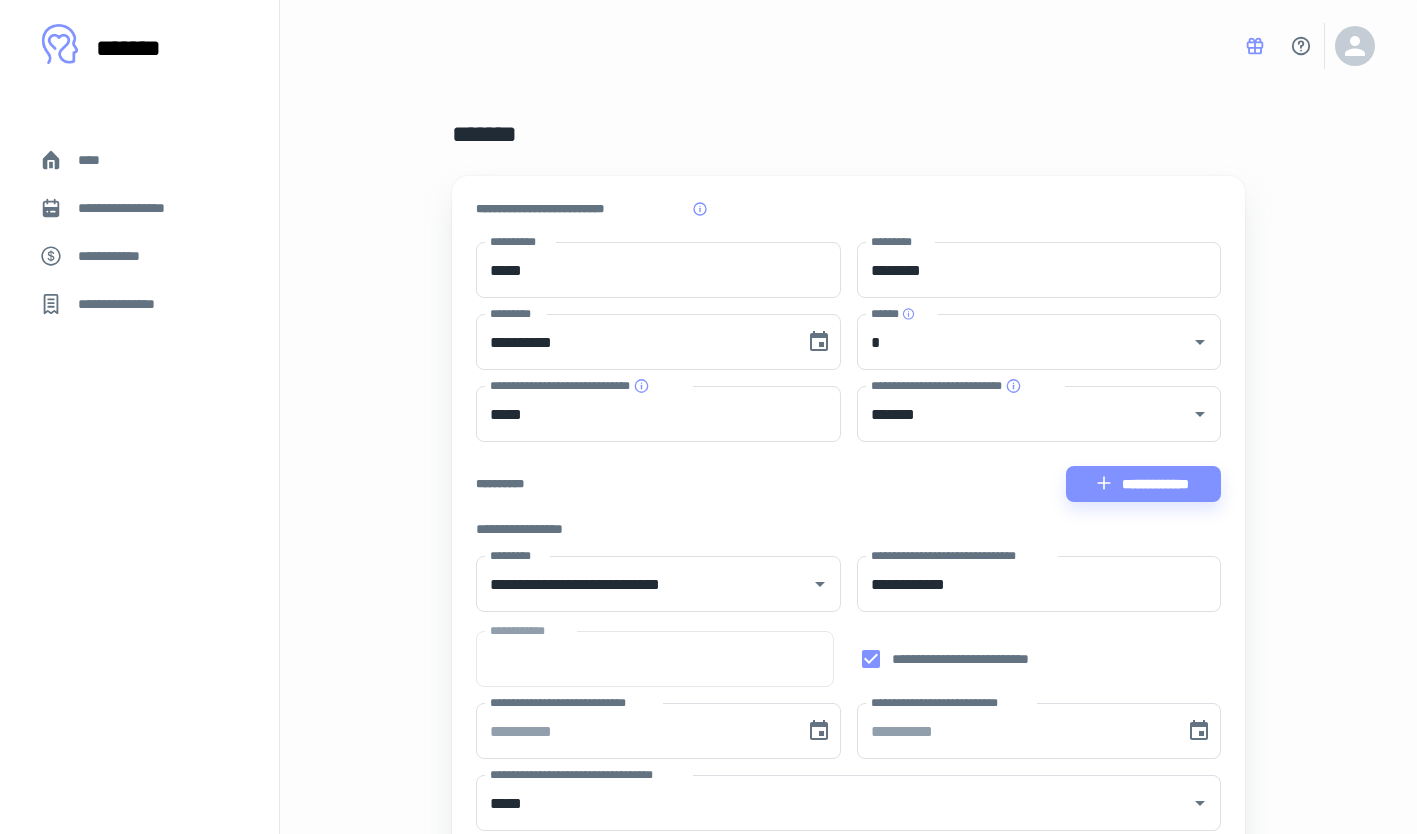 click on "[FIRST] [LAST] [ADDRESS] [CITY], [STATE] [ZIP] [COUNTRY] [PHONE] [EMAIL] [SSN] [DLN] [CC] [DOB]" at bounding box center [848, 792] 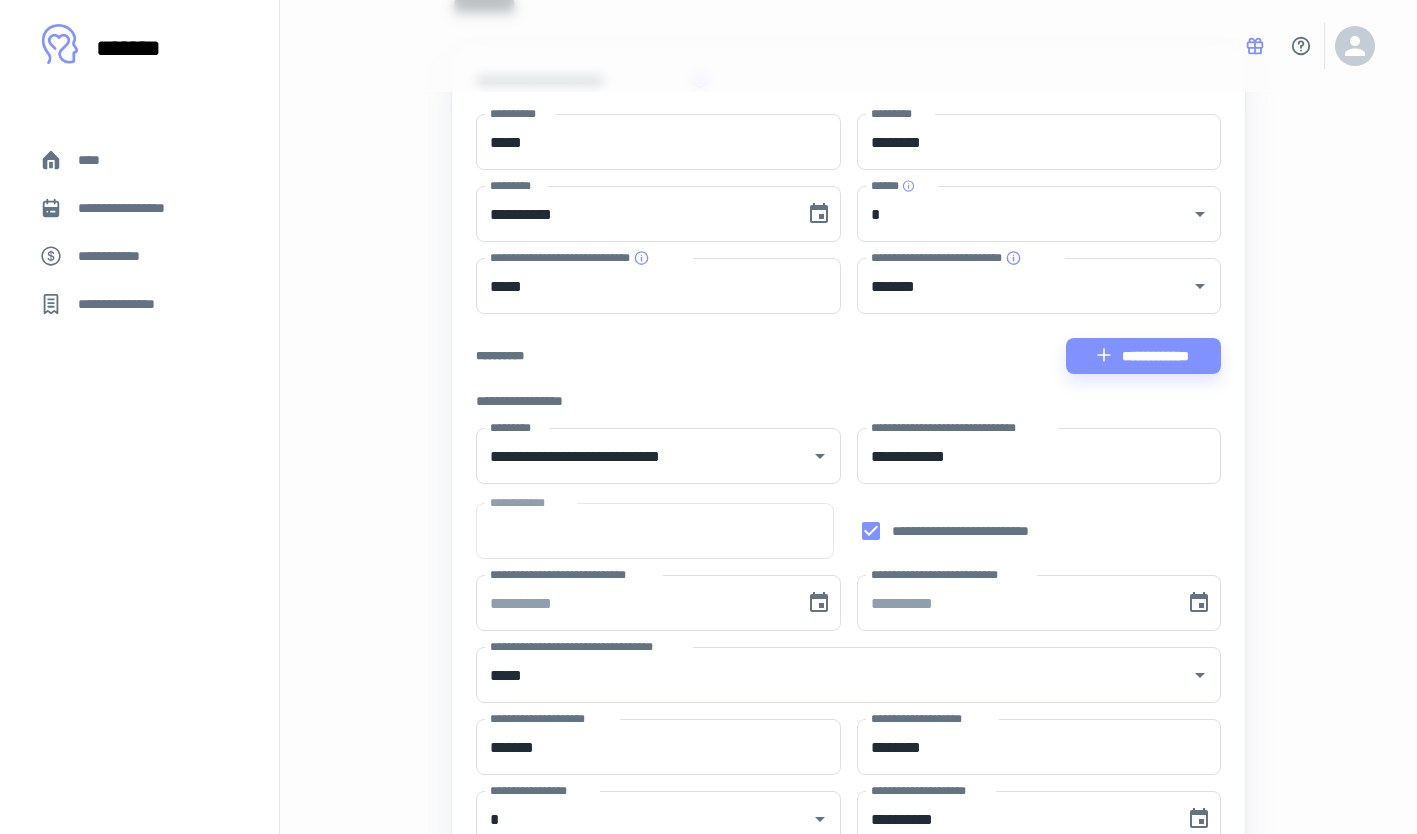 scroll, scrollTop: 0, scrollLeft: 0, axis: both 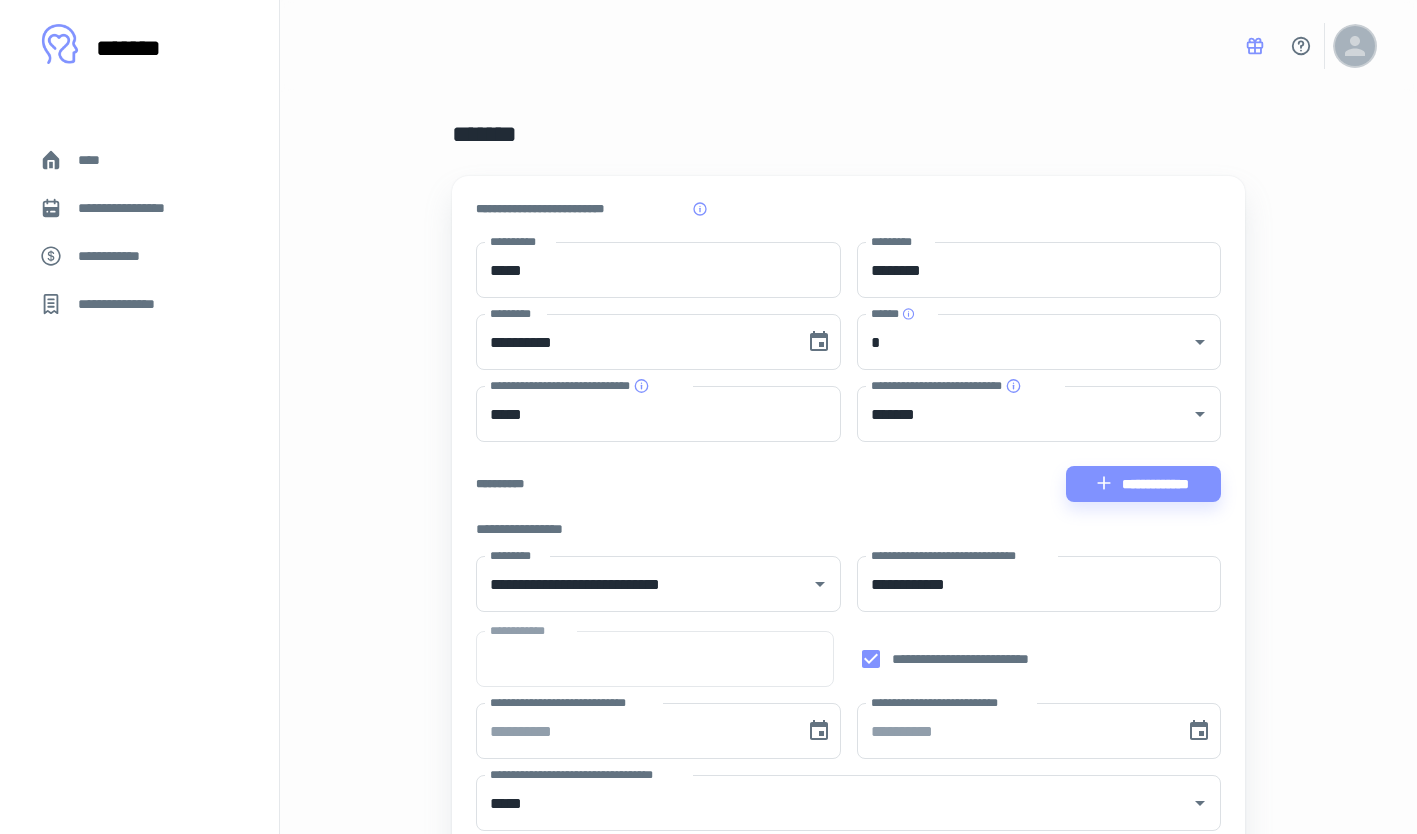 click at bounding box center (1355, 46) 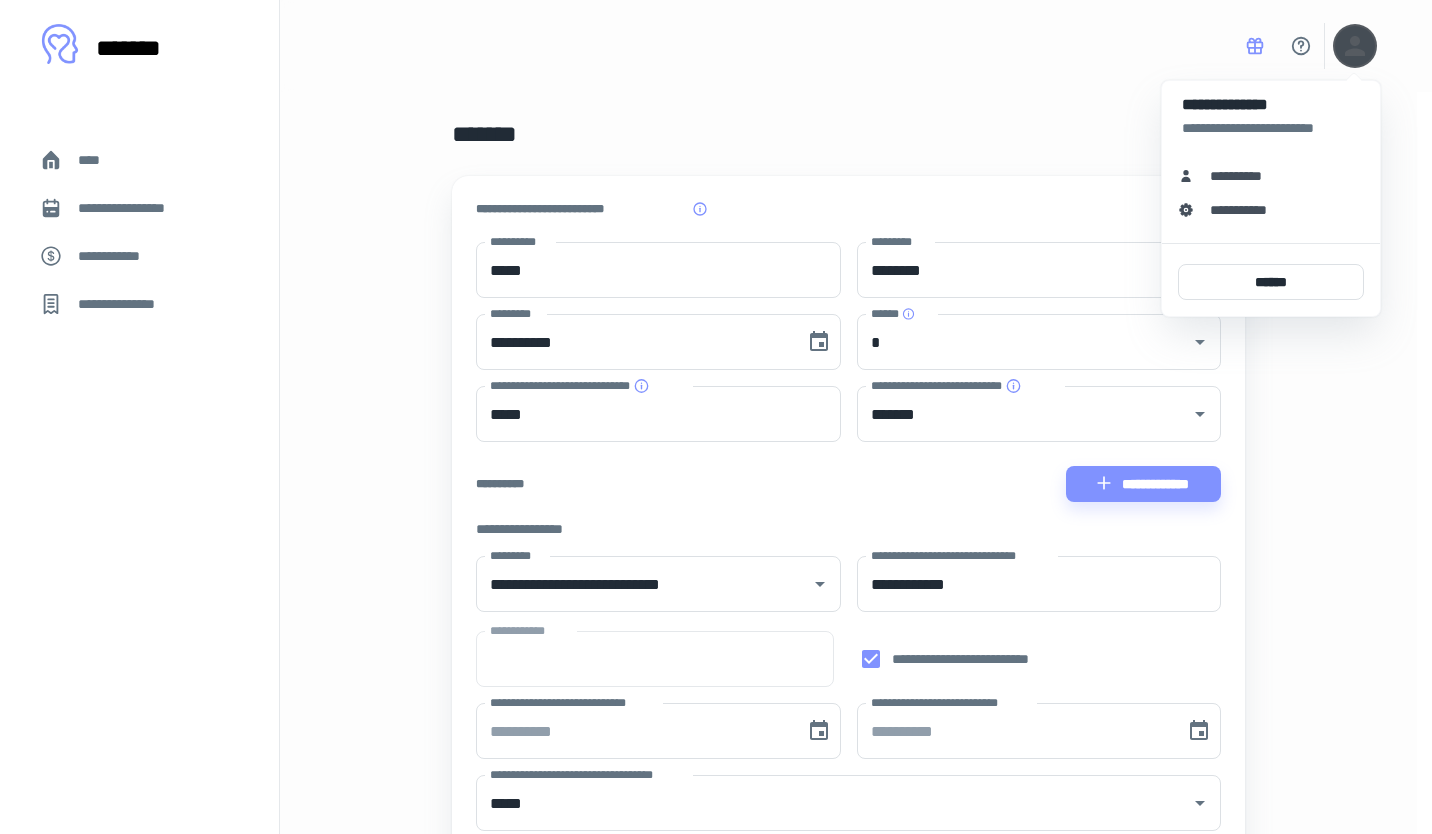click at bounding box center [716, 417] 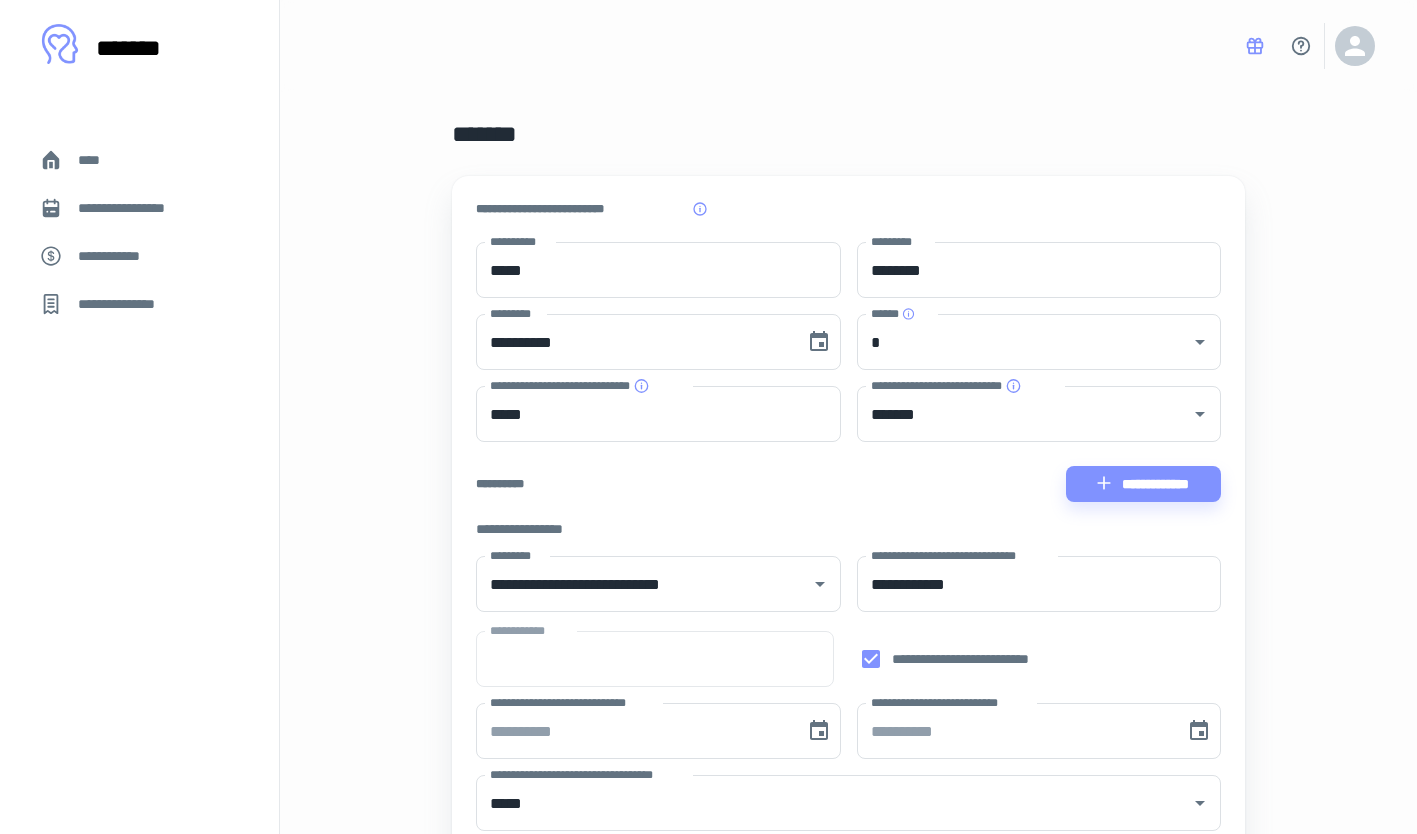 click on "****" at bounding box center (139, 160) 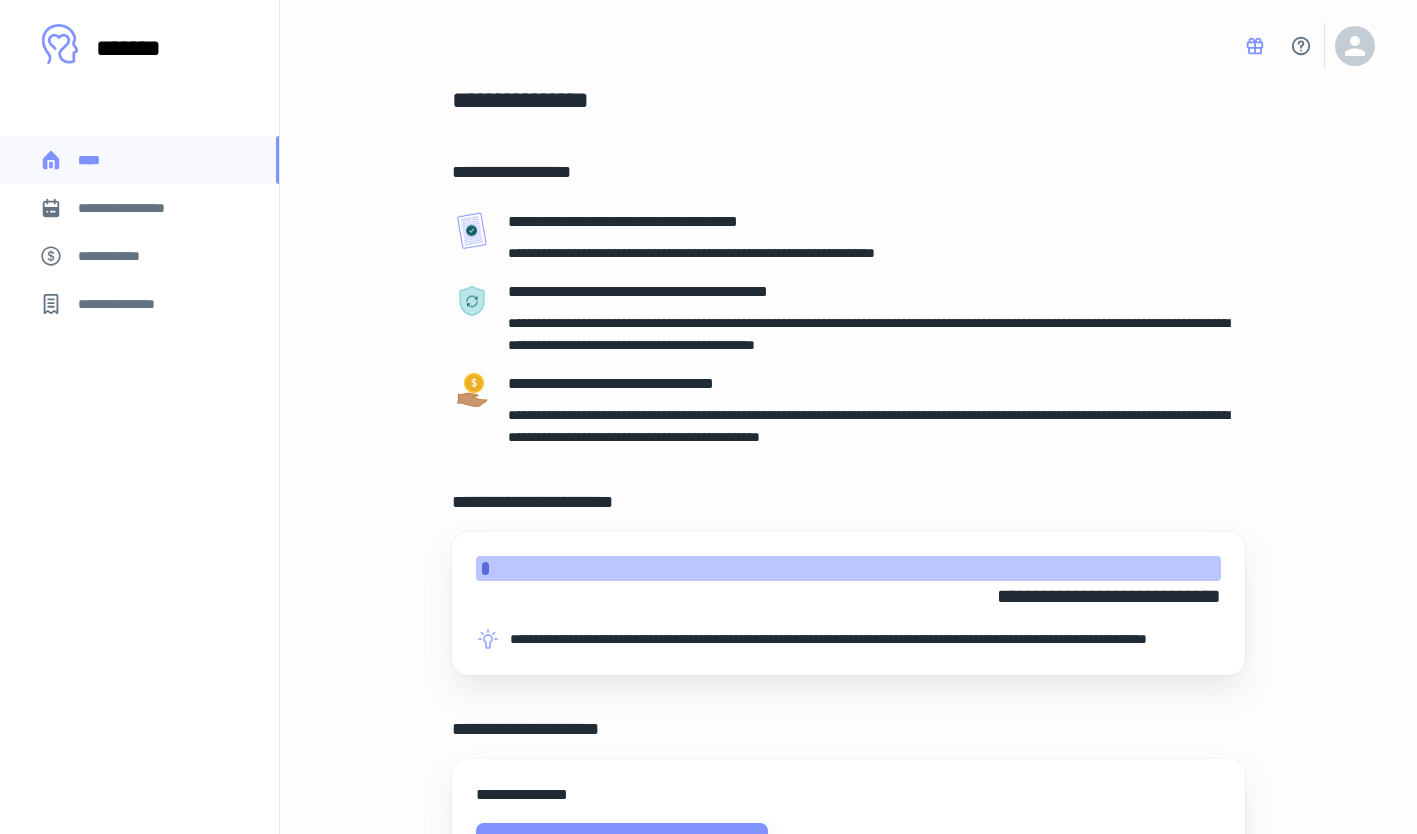 scroll, scrollTop: 0, scrollLeft: 0, axis: both 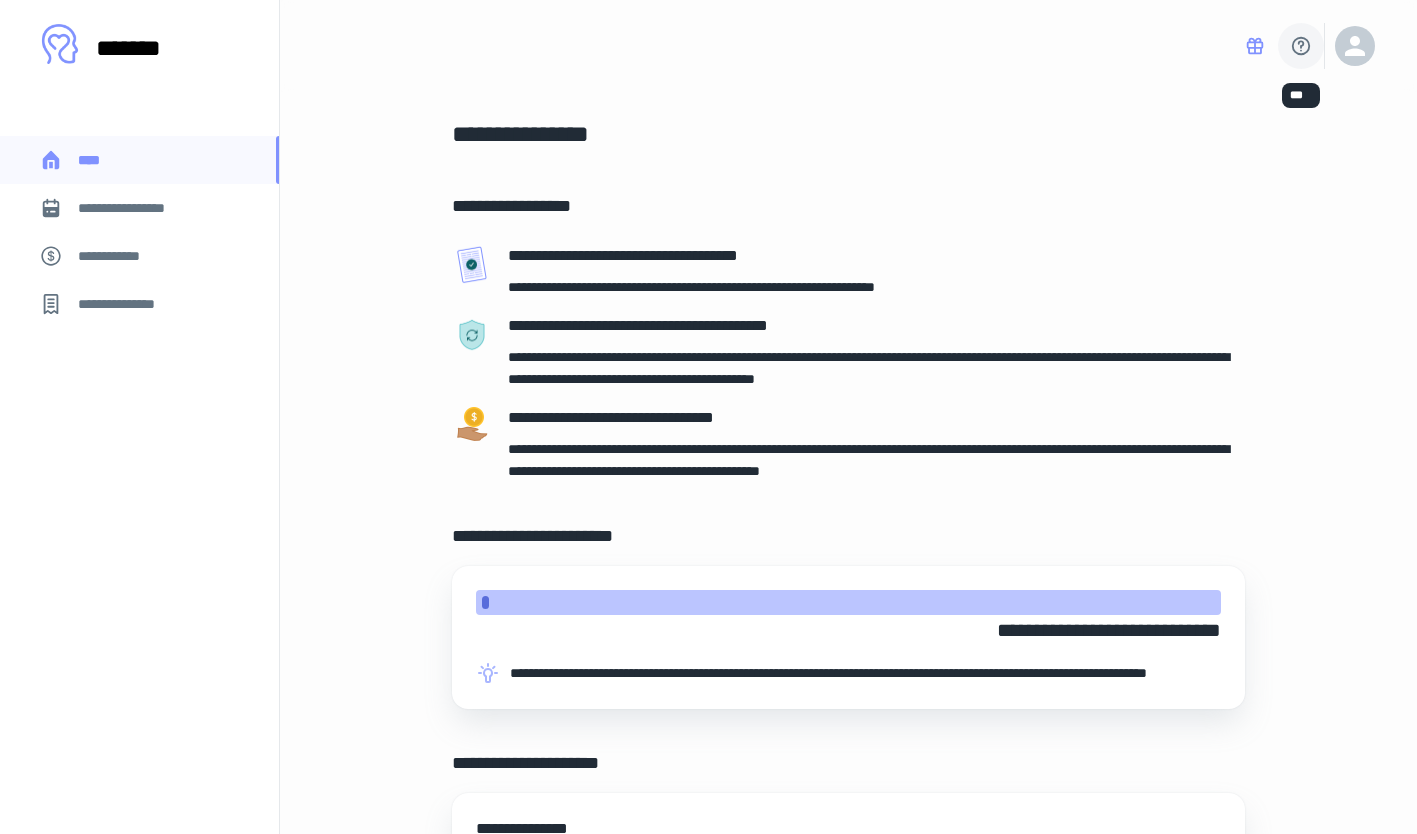 click 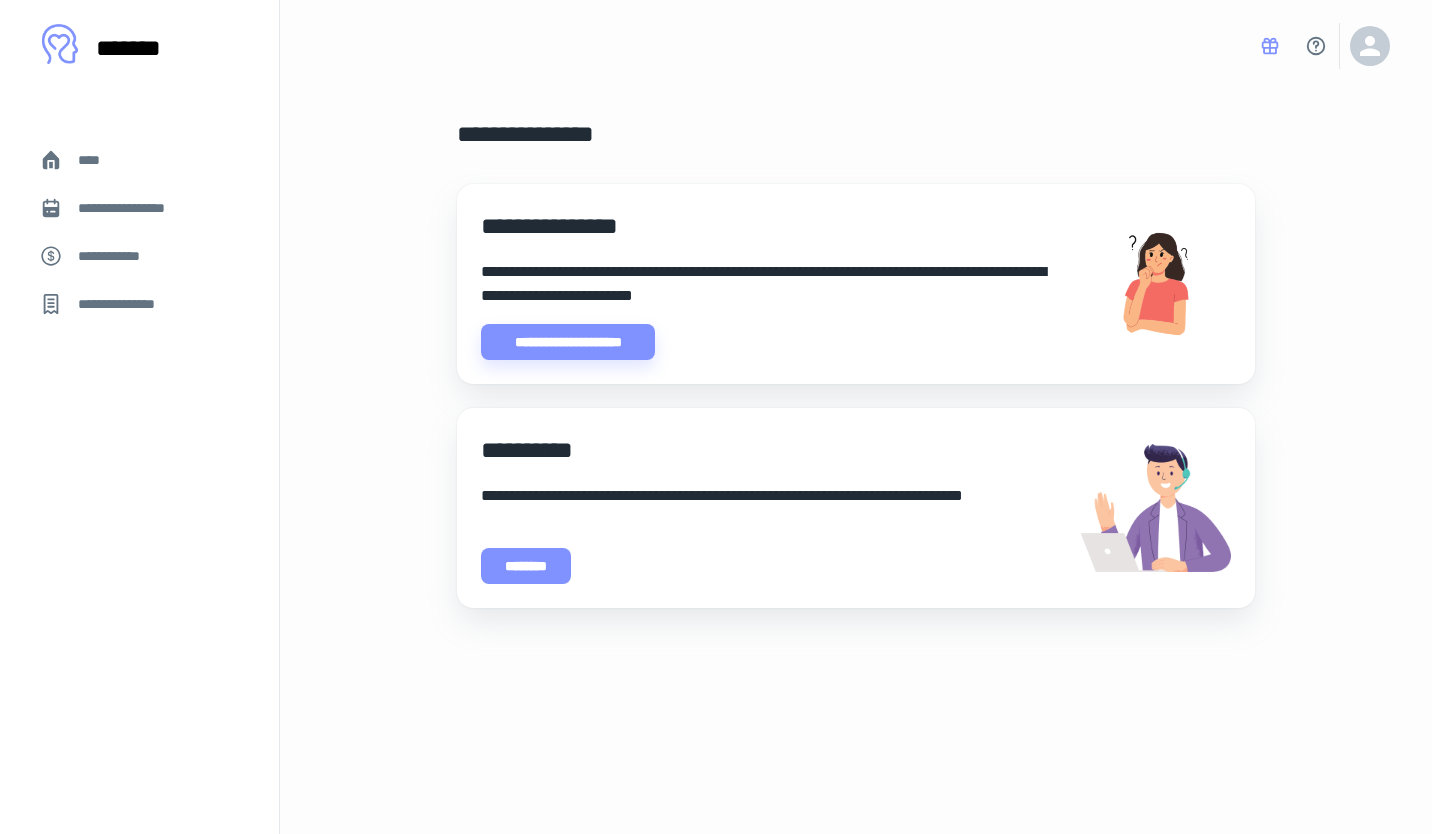 click on "********" at bounding box center [526, 566] 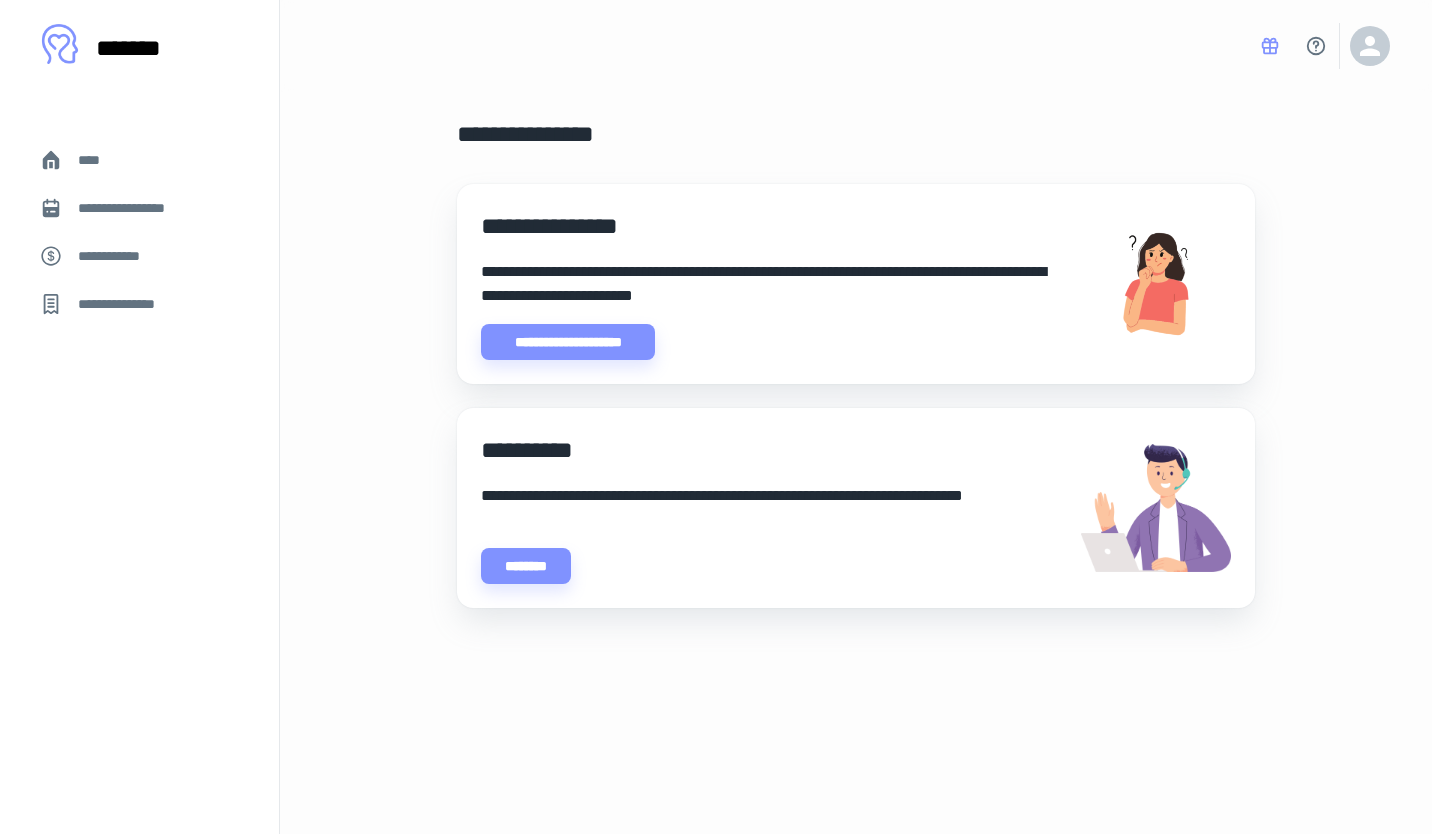 click on "**********" at bounding box center (119, 256) 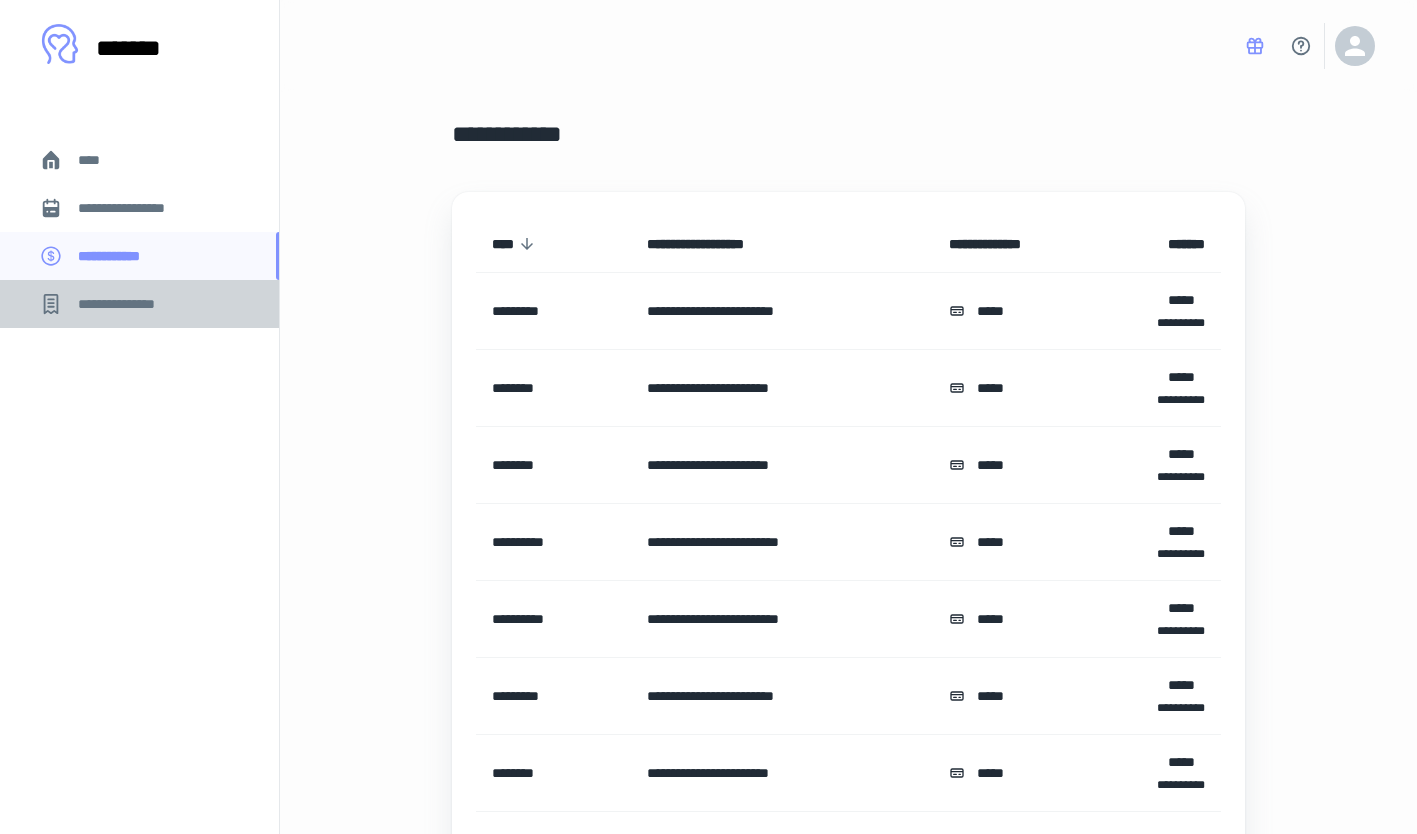 click on "**********" at bounding box center (127, 304) 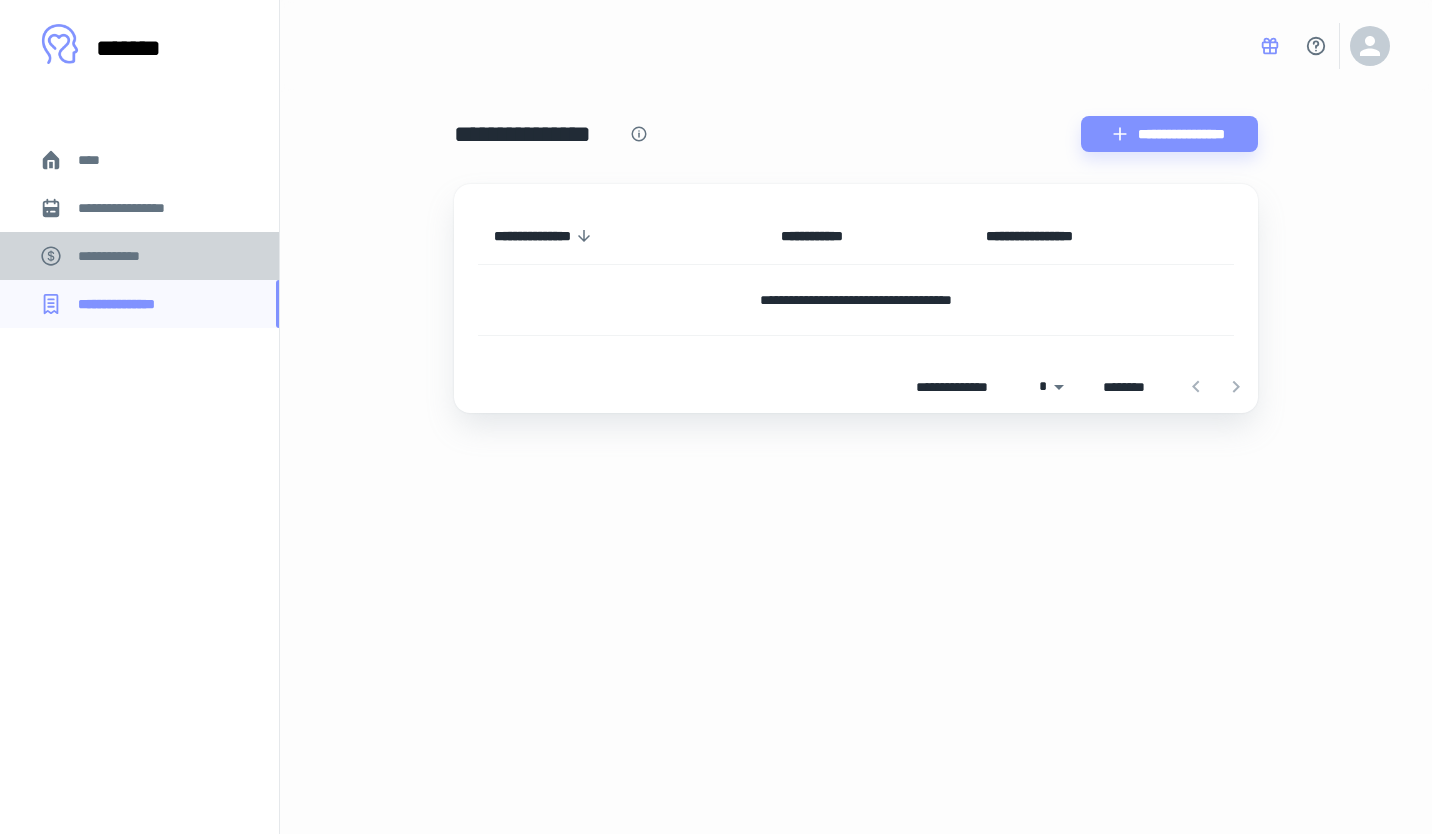 click on "**********" at bounding box center [119, 256] 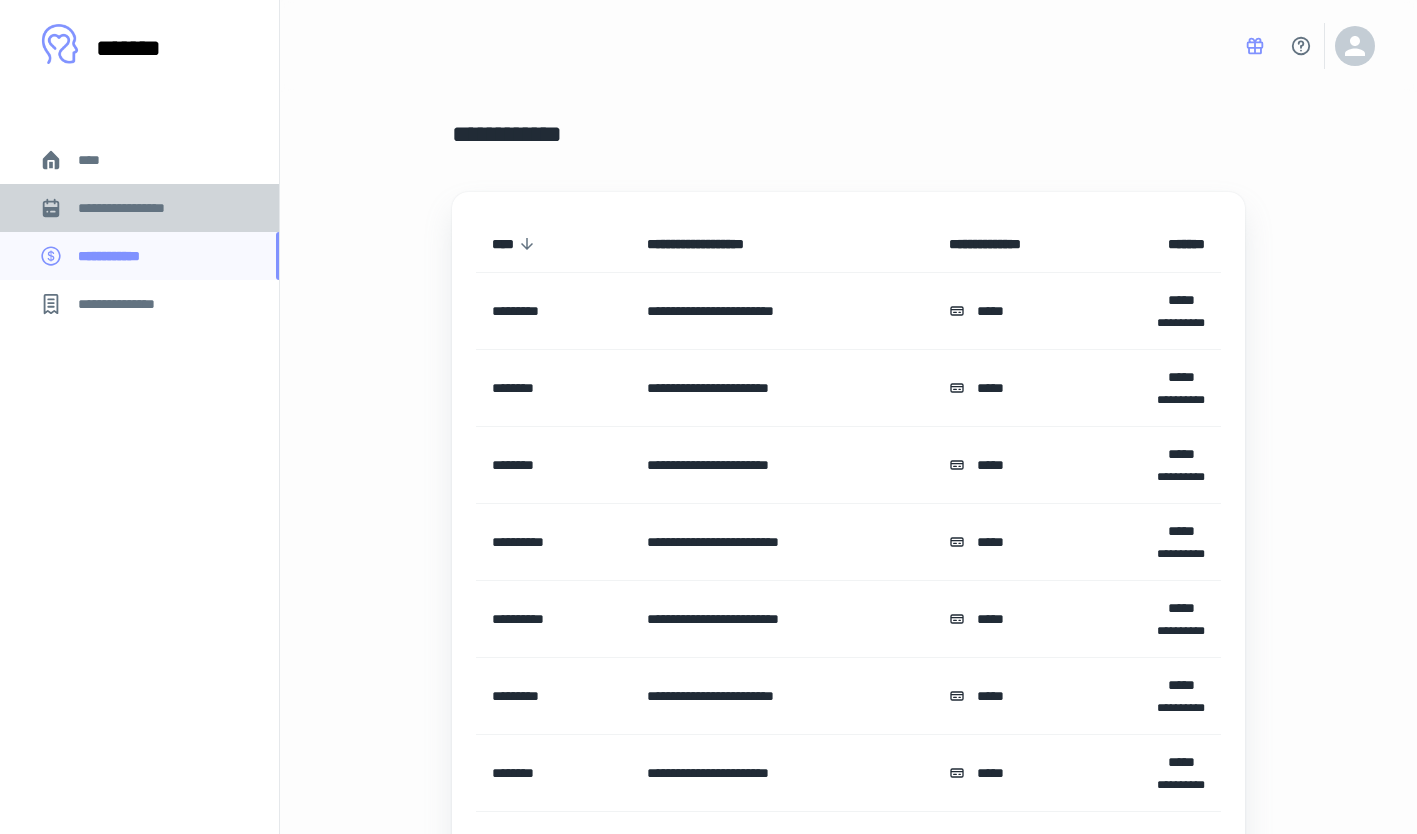 click on "**********" at bounding box center [136, 208] 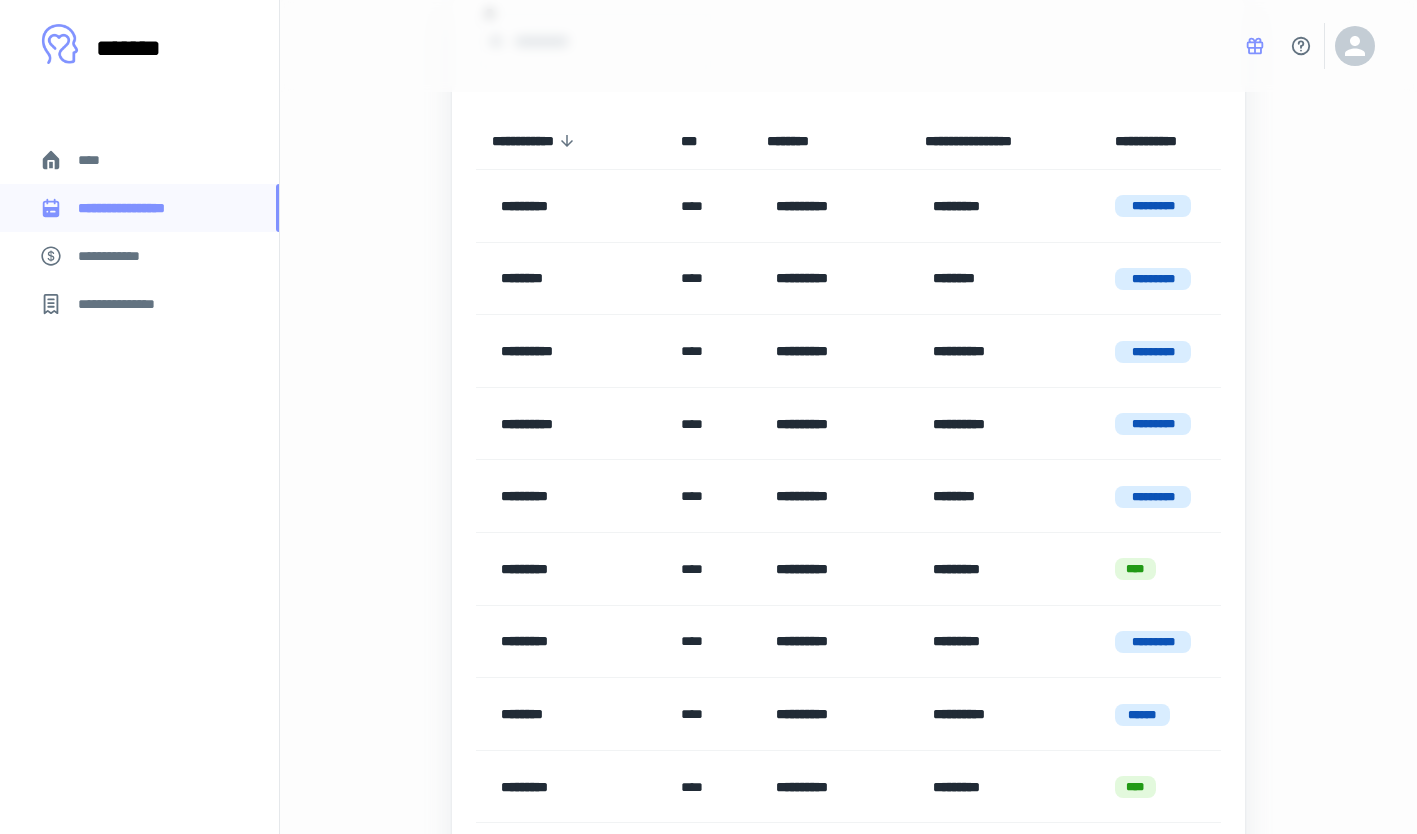 scroll, scrollTop: 0, scrollLeft: 0, axis: both 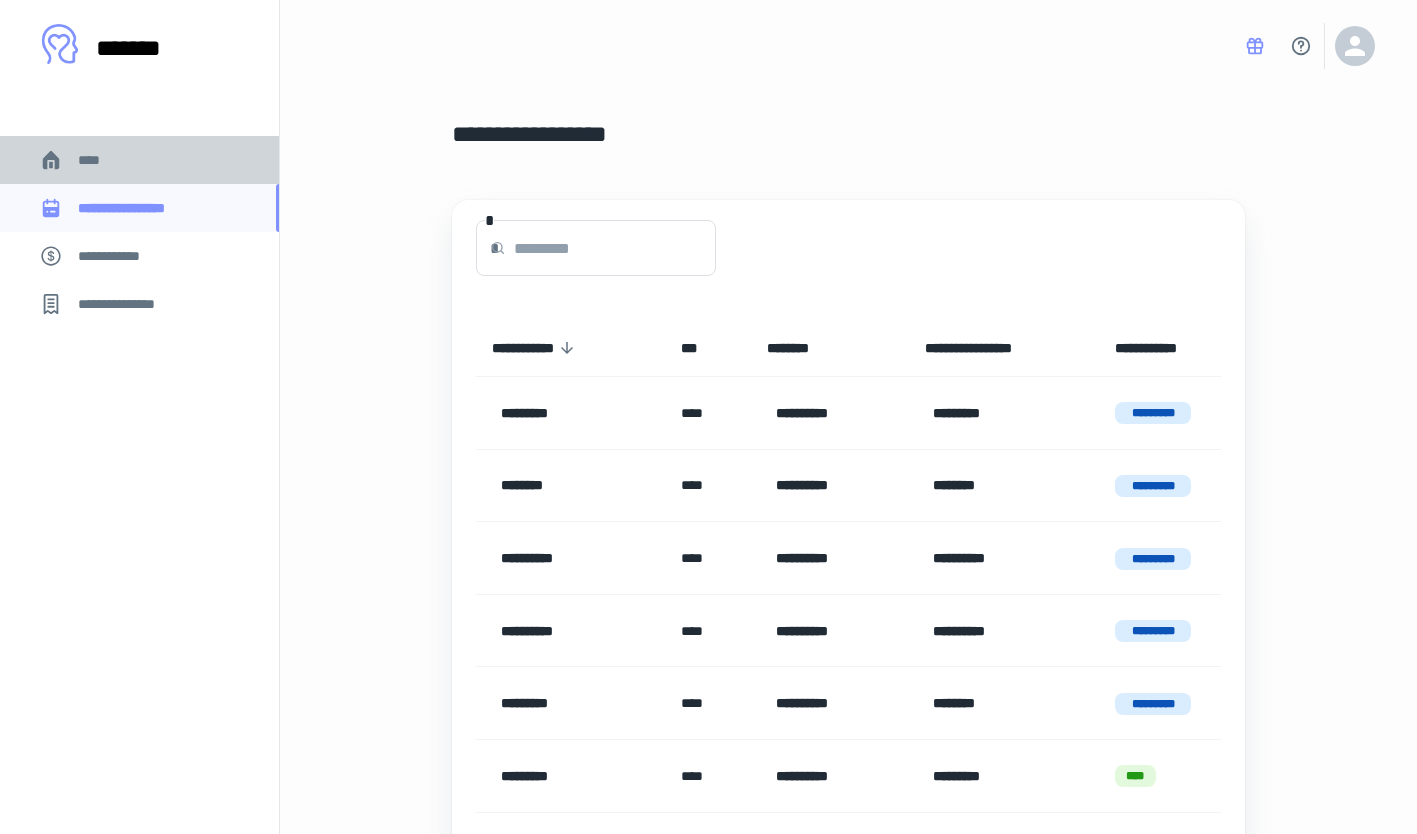 click on "****" at bounding box center (139, 160) 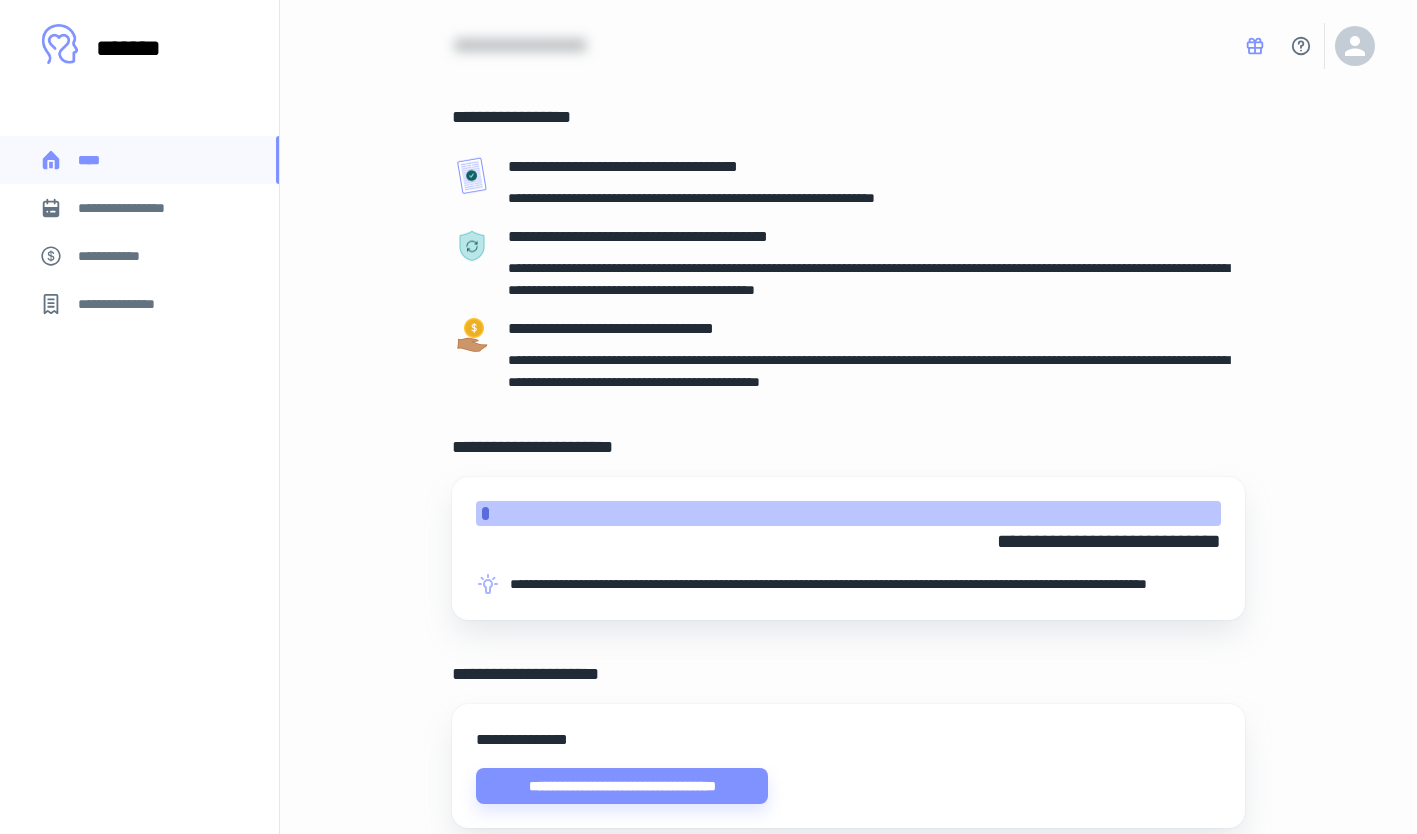 scroll, scrollTop: 86, scrollLeft: 0, axis: vertical 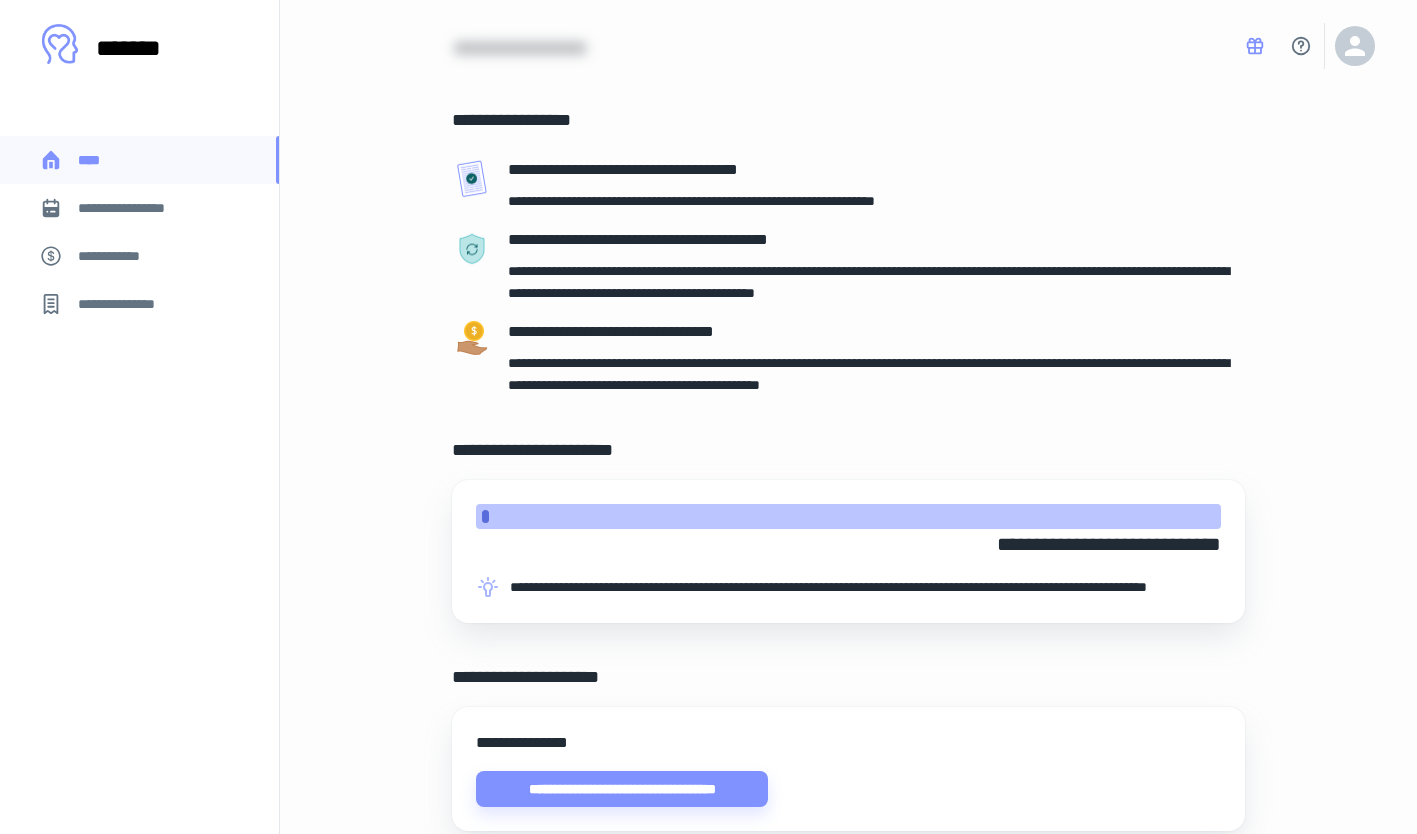 click at bounding box center (848, 516) 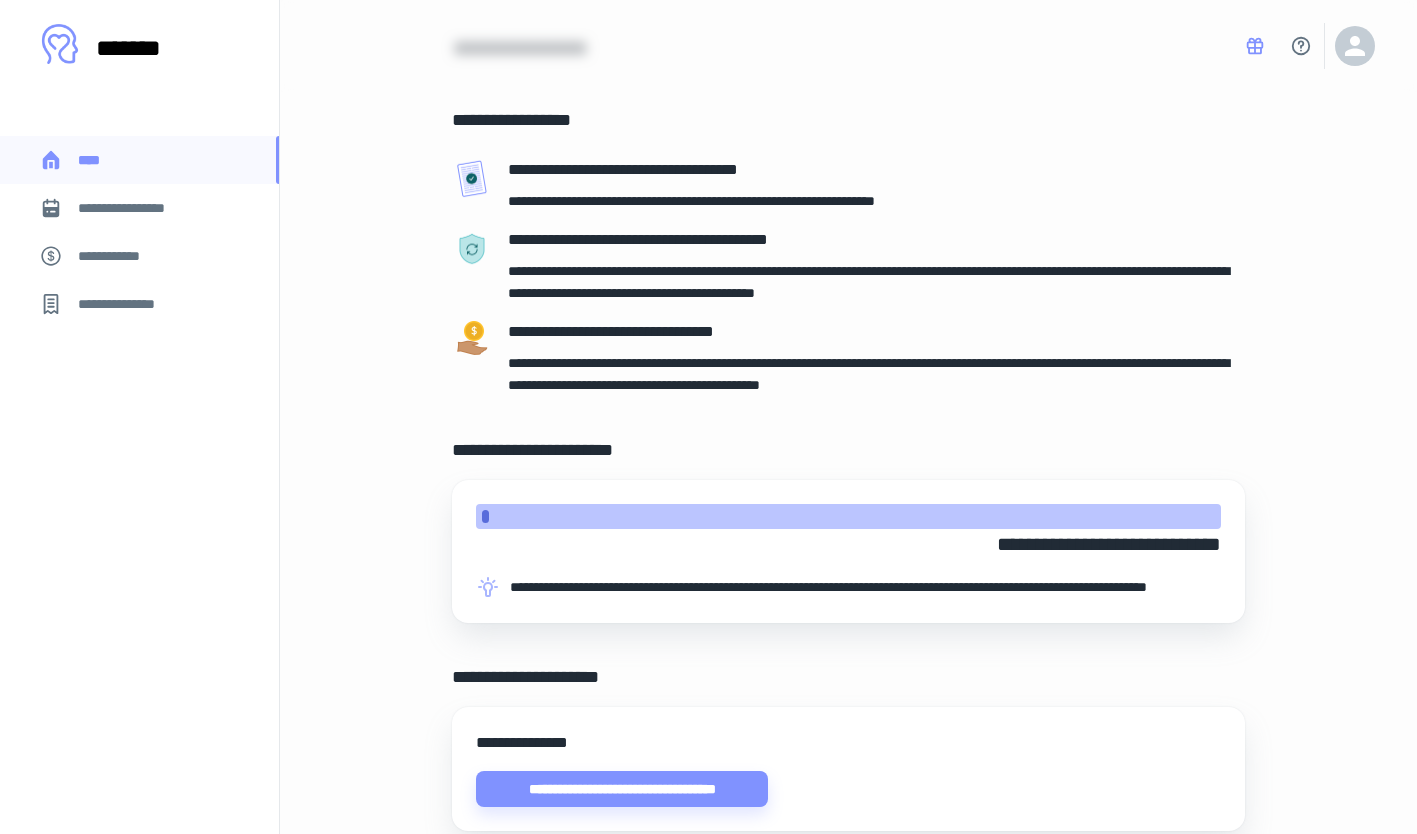 click at bounding box center (848, 516) 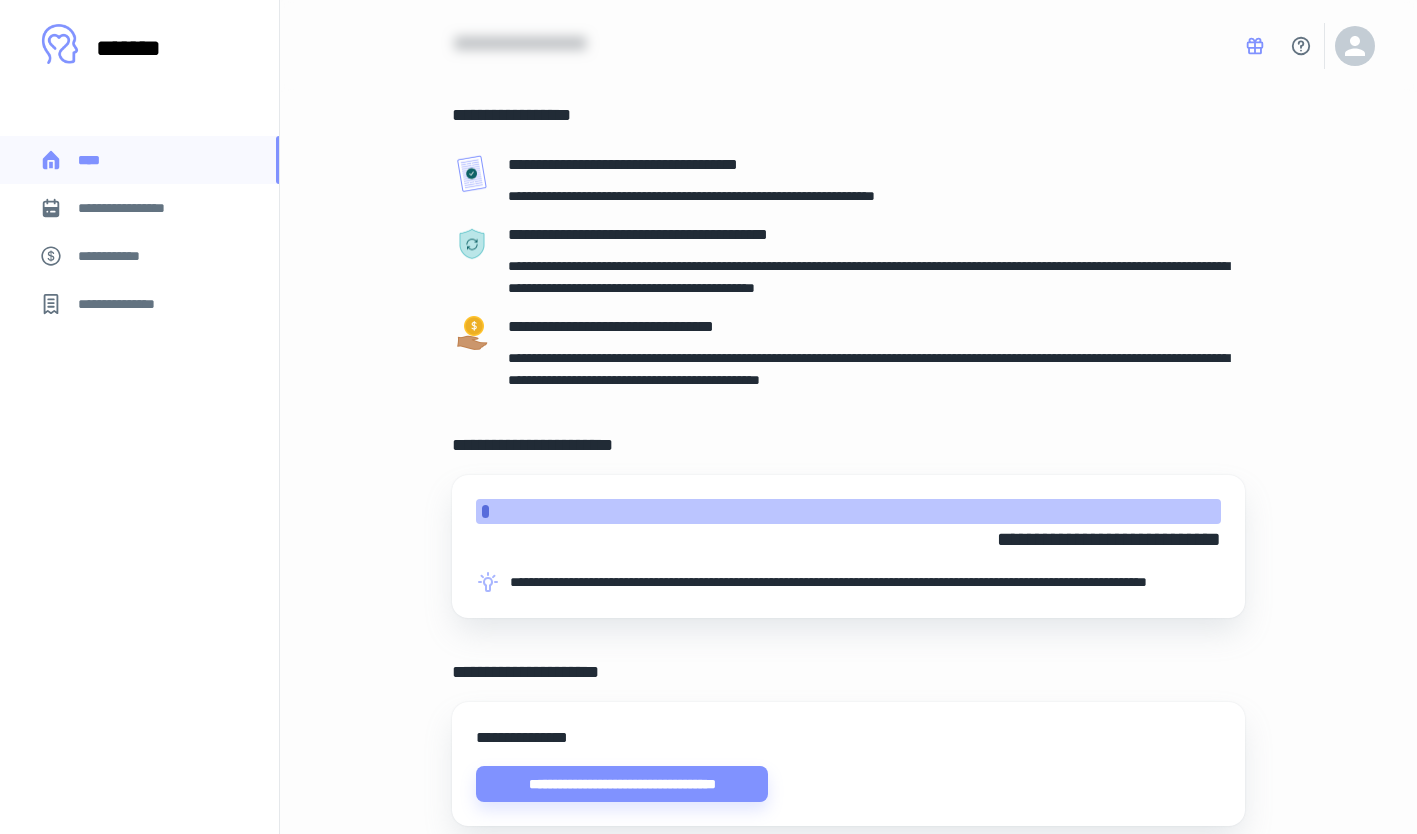 scroll, scrollTop: 0, scrollLeft: 0, axis: both 